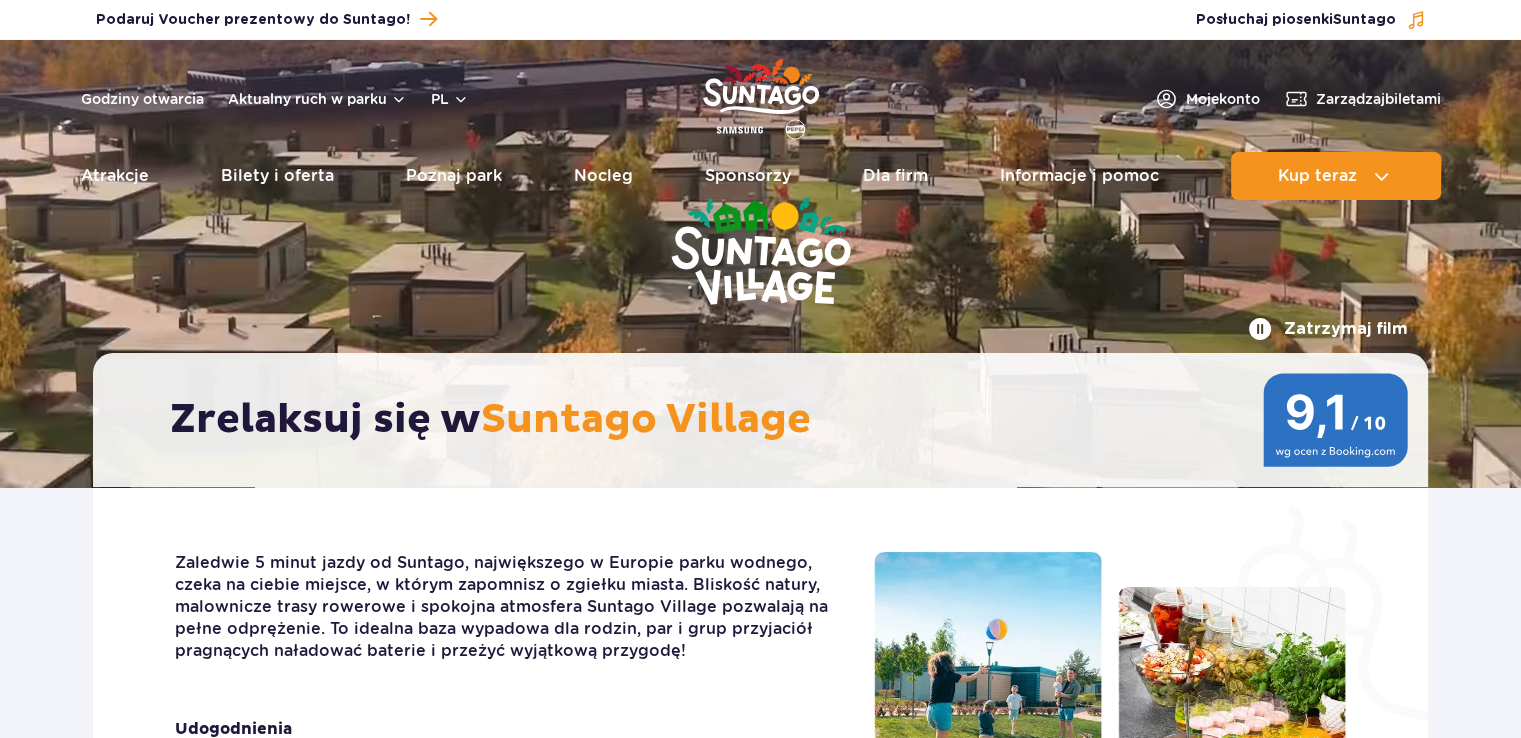 scroll, scrollTop: 0, scrollLeft: 0, axis: both 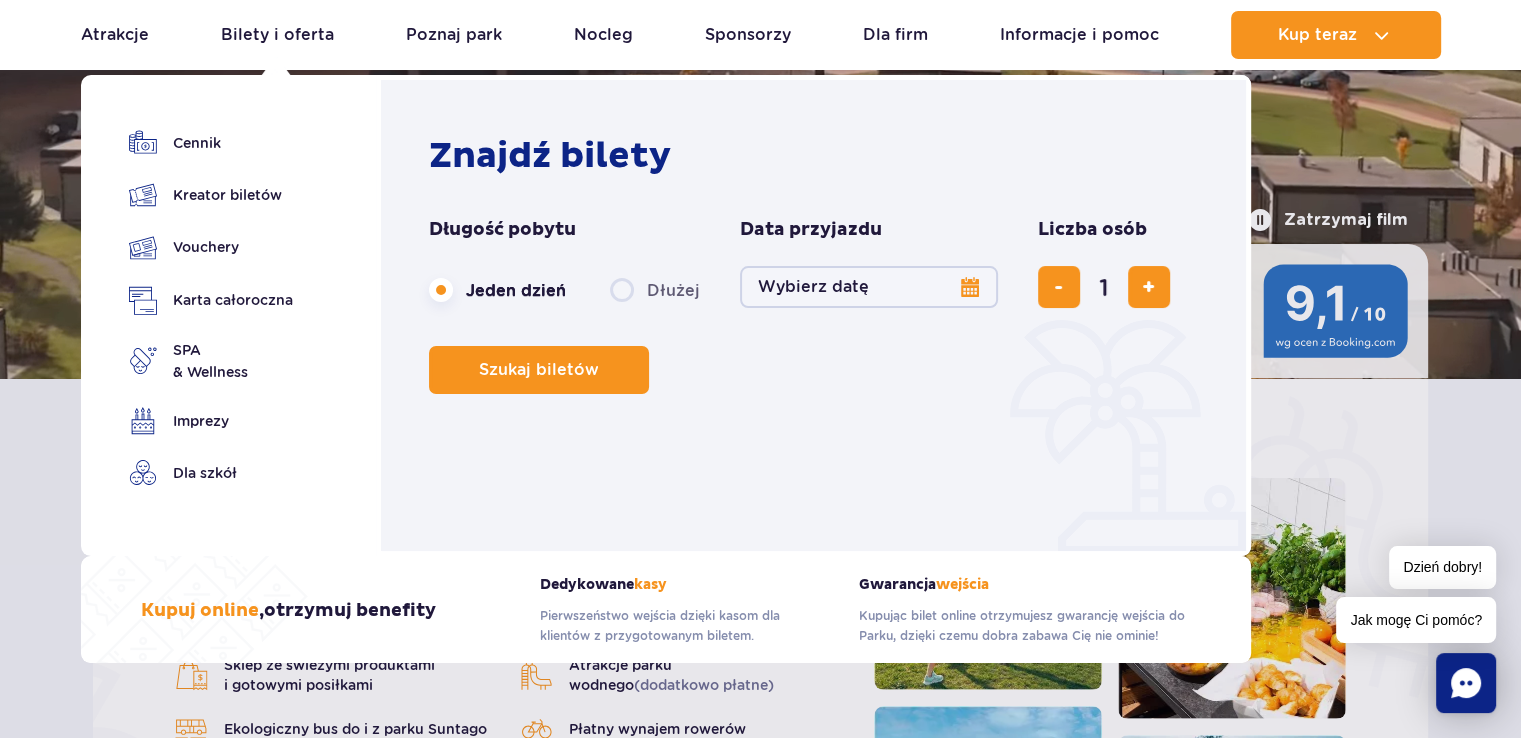 click on "Wybierz datę" at bounding box center [869, 287] 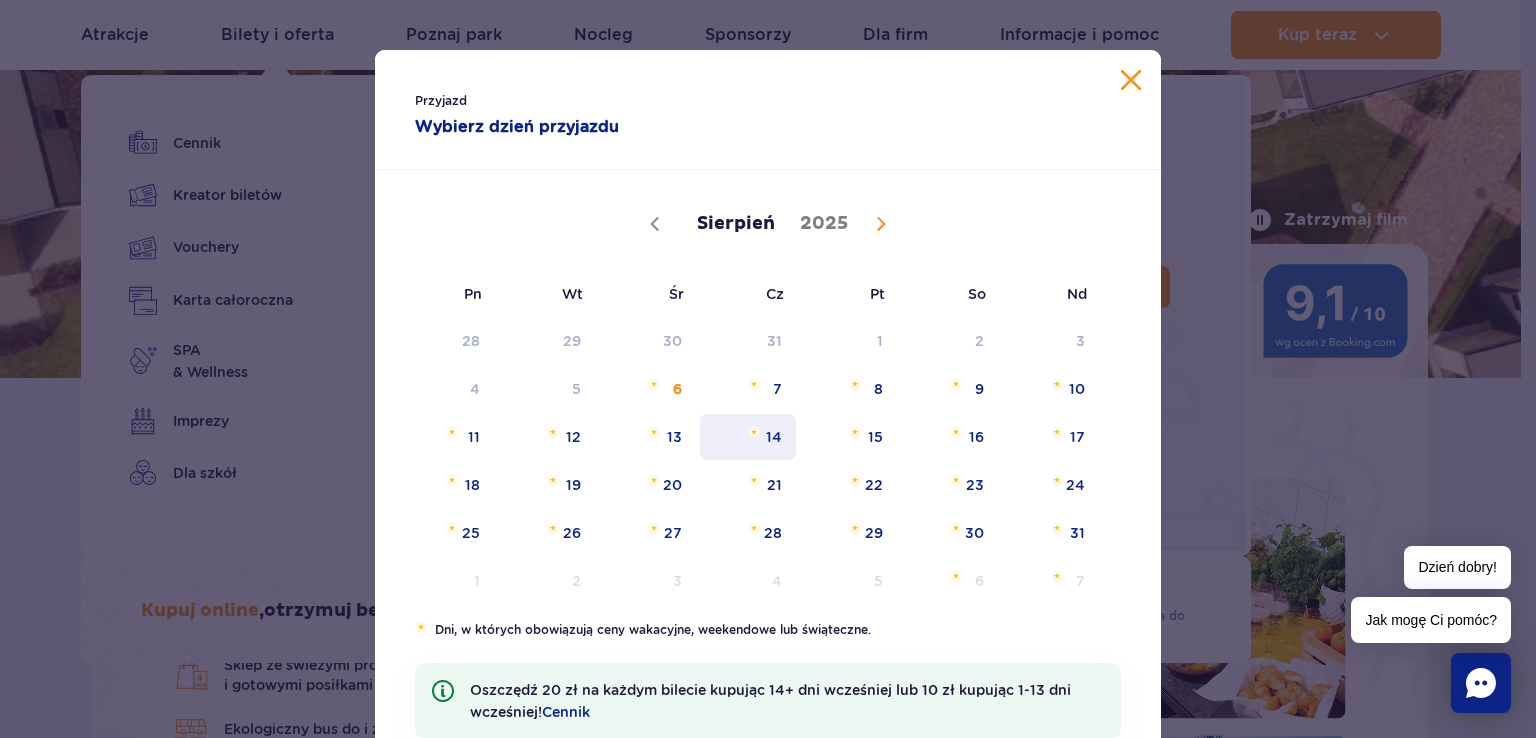 click on "14" at bounding box center [748, 437] 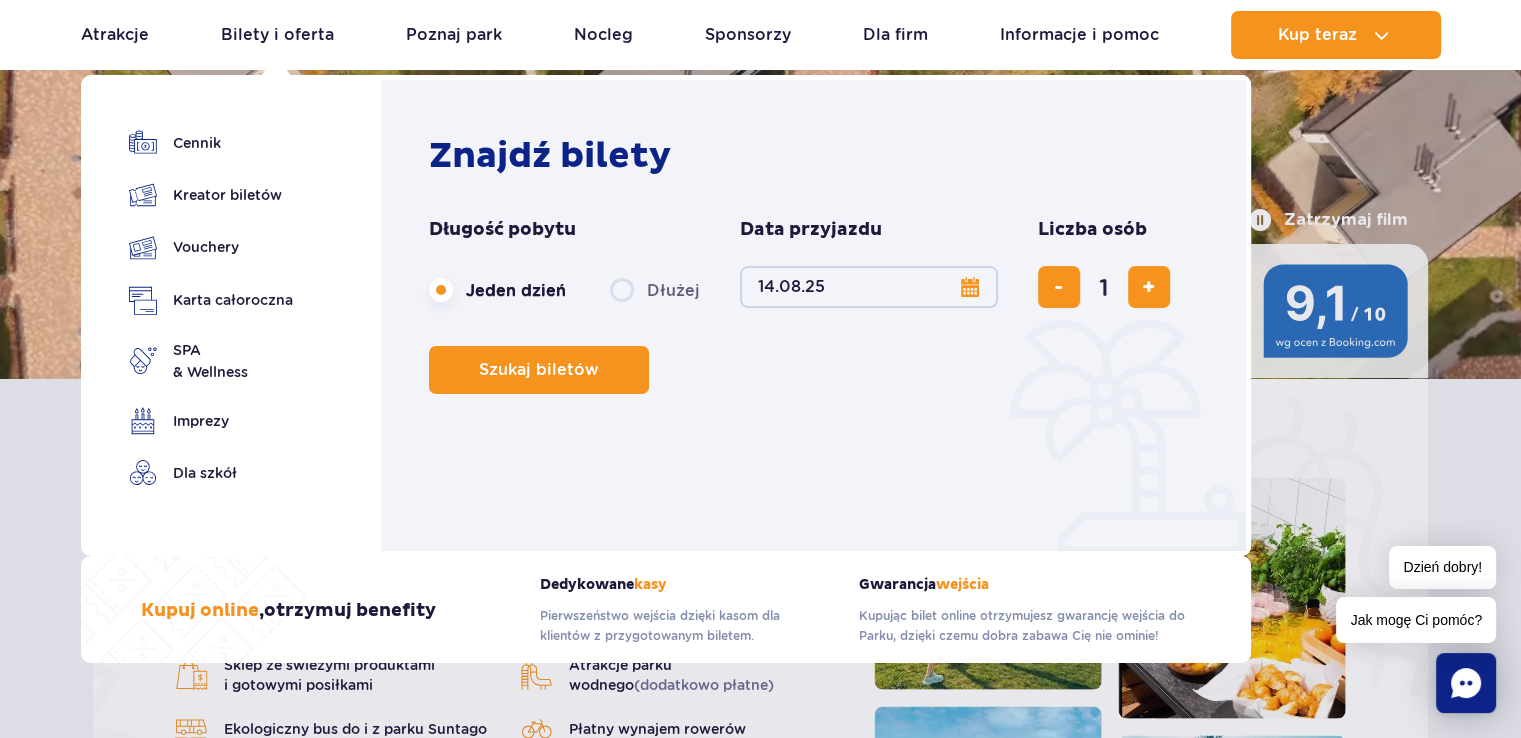 click on "14.08.25" at bounding box center [869, 287] 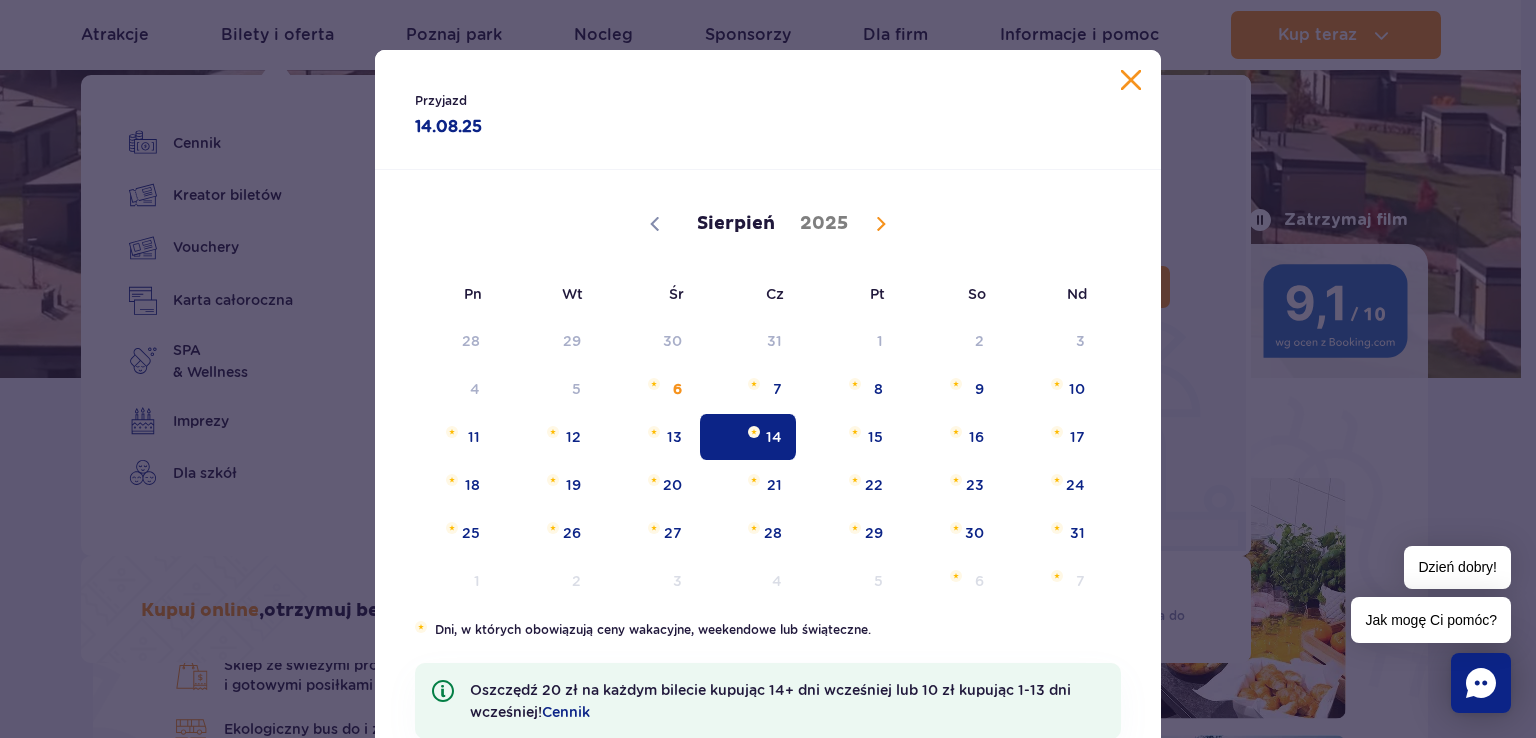 click on "14" at bounding box center [748, 437] 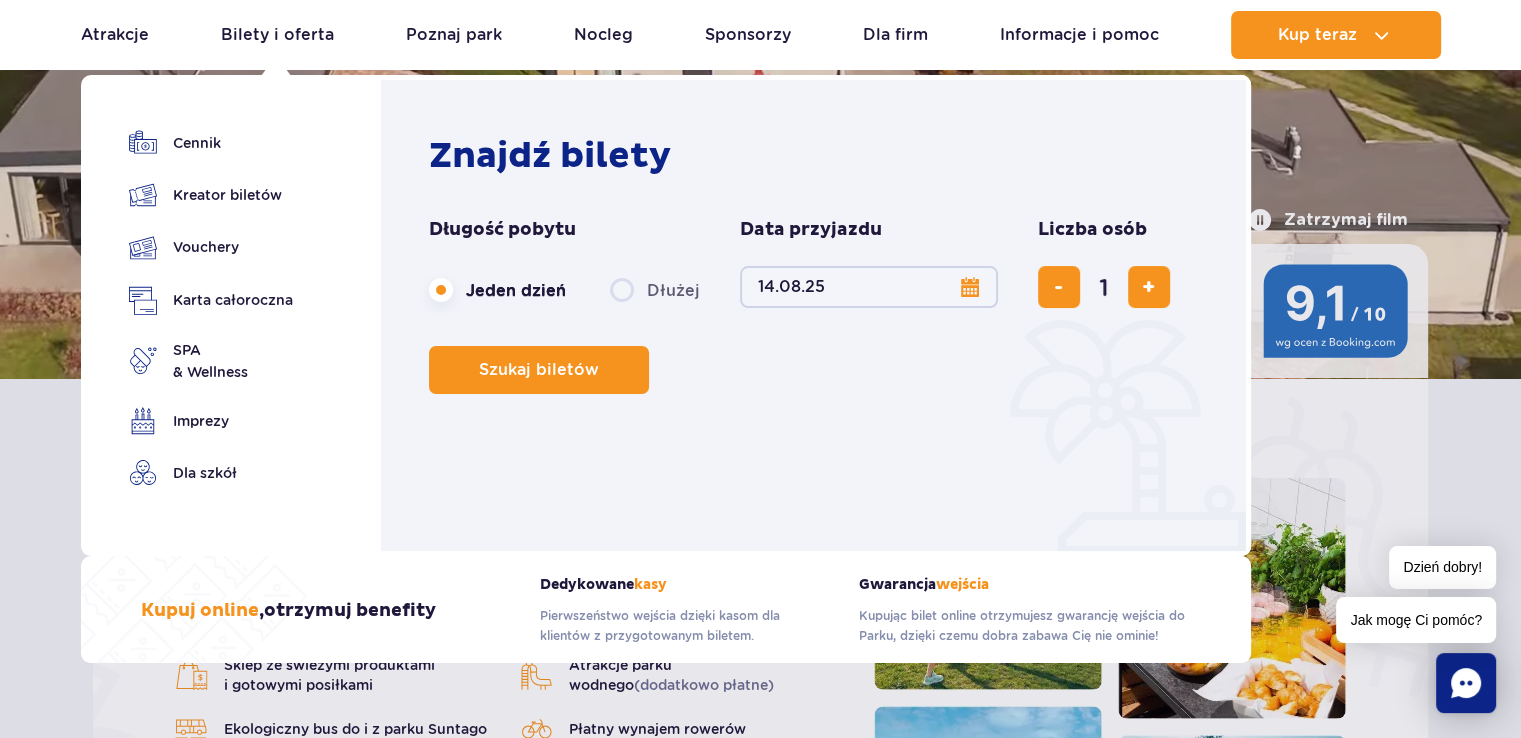 click on "14.08.25" at bounding box center (869, 287) 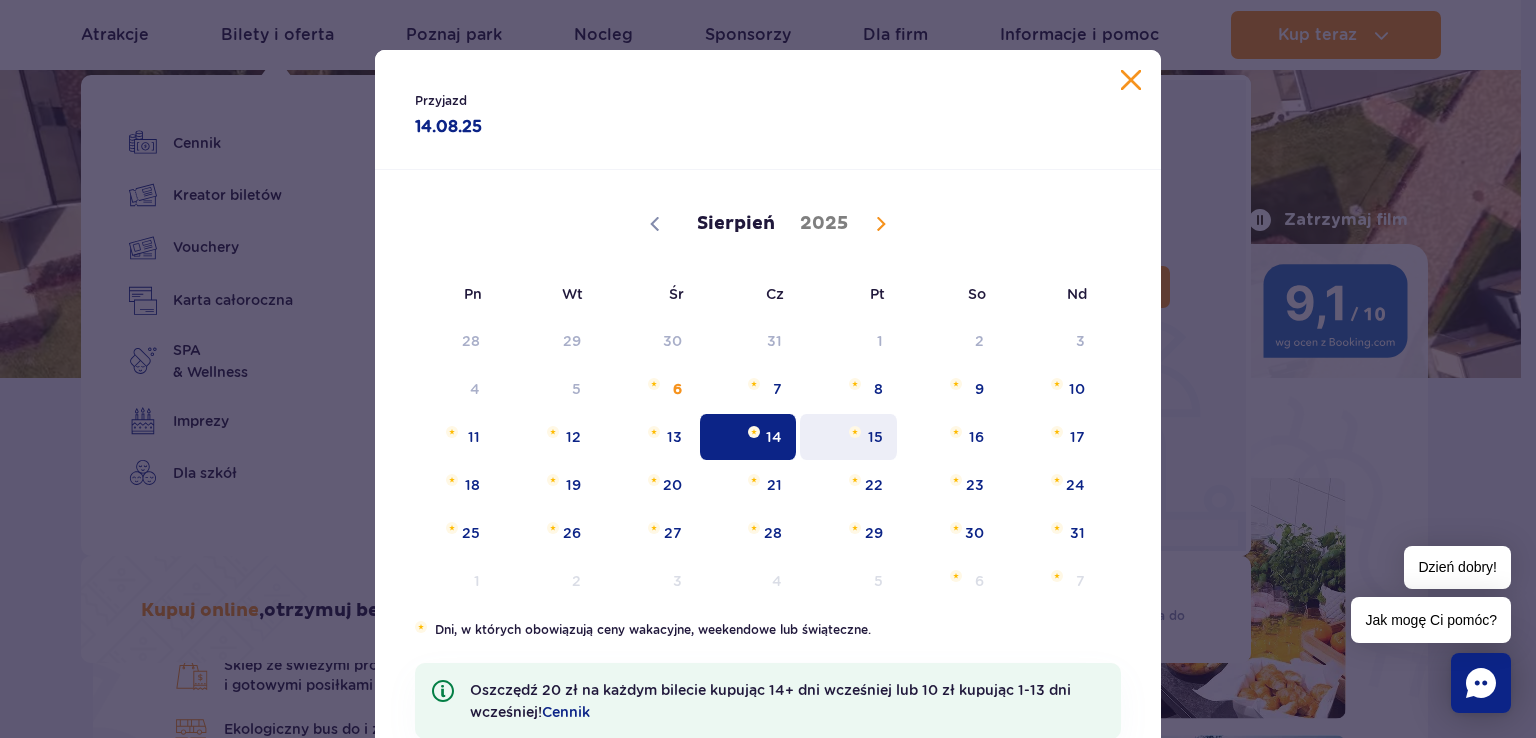 click on "15" at bounding box center [848, 437] 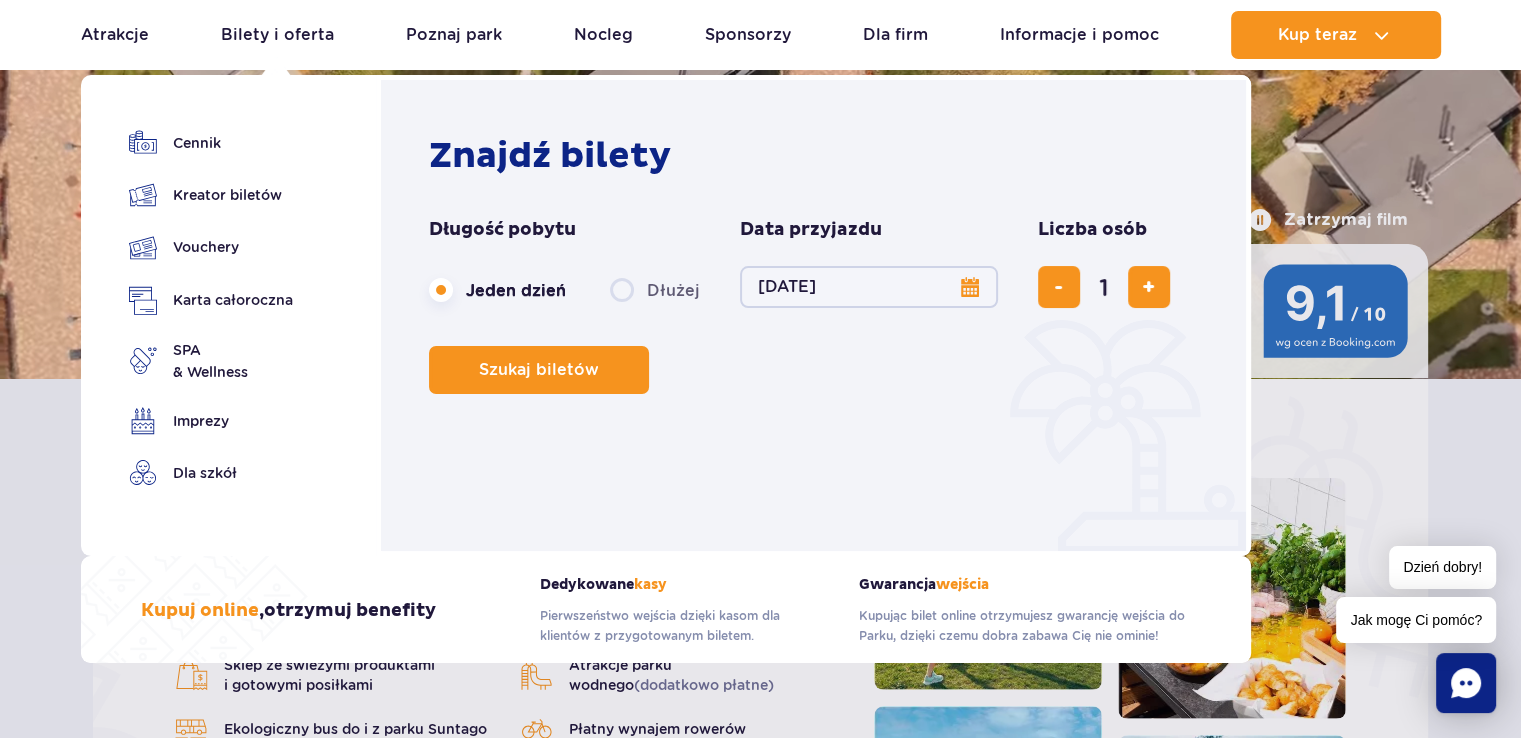 click on "15.08.25" at bounding box center (869, 287) 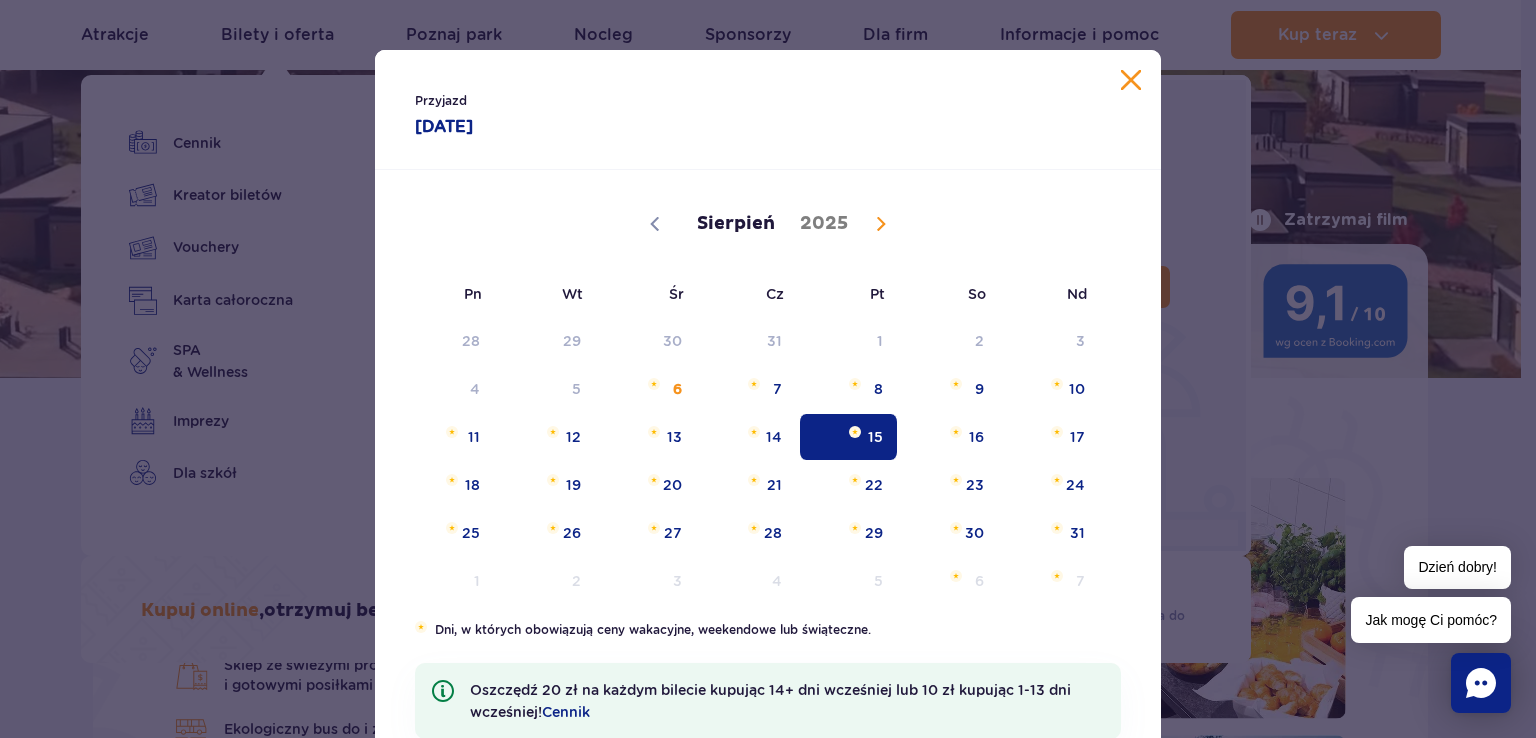click on "15" at bounding box center (848, 437) 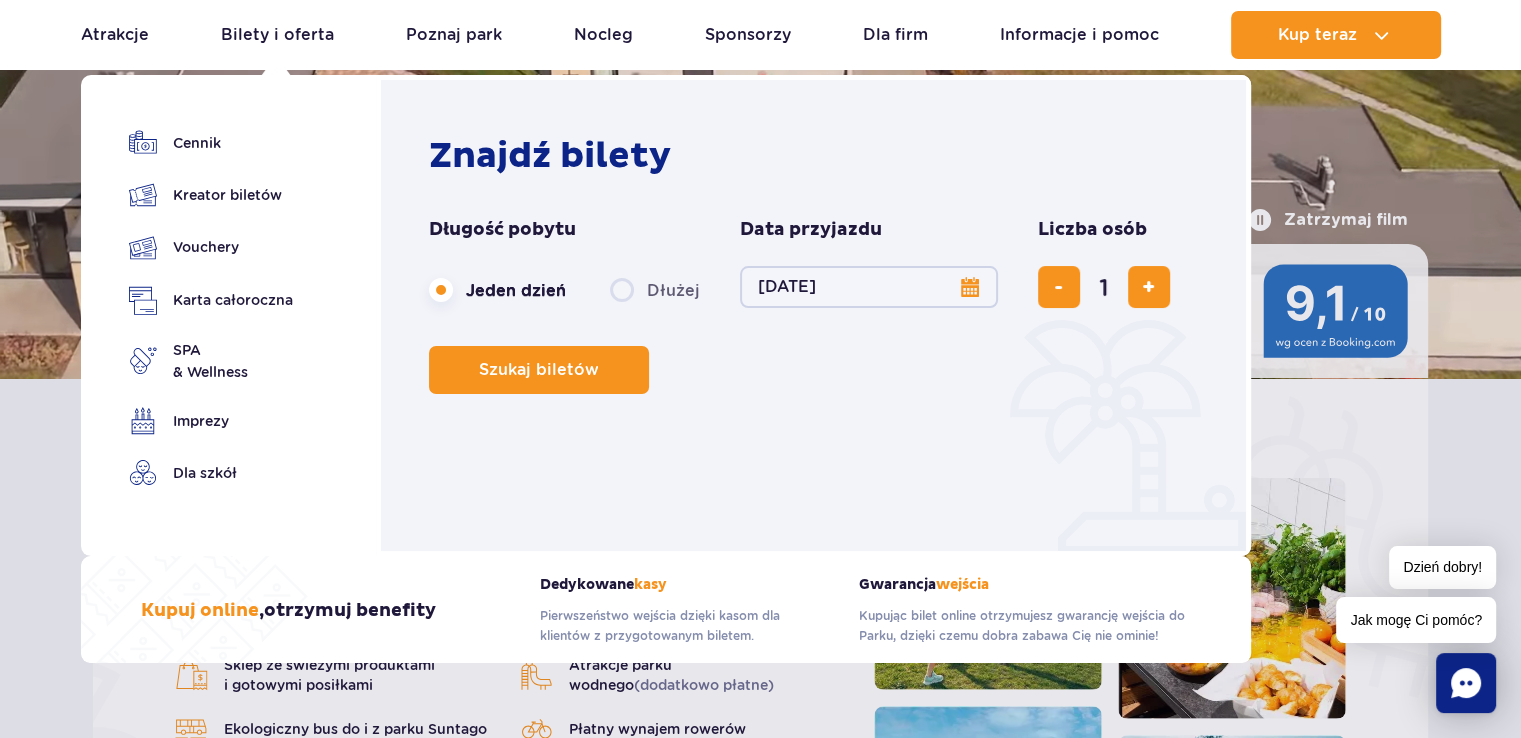 click on "Dłużej" at bounding box center (655, 290) 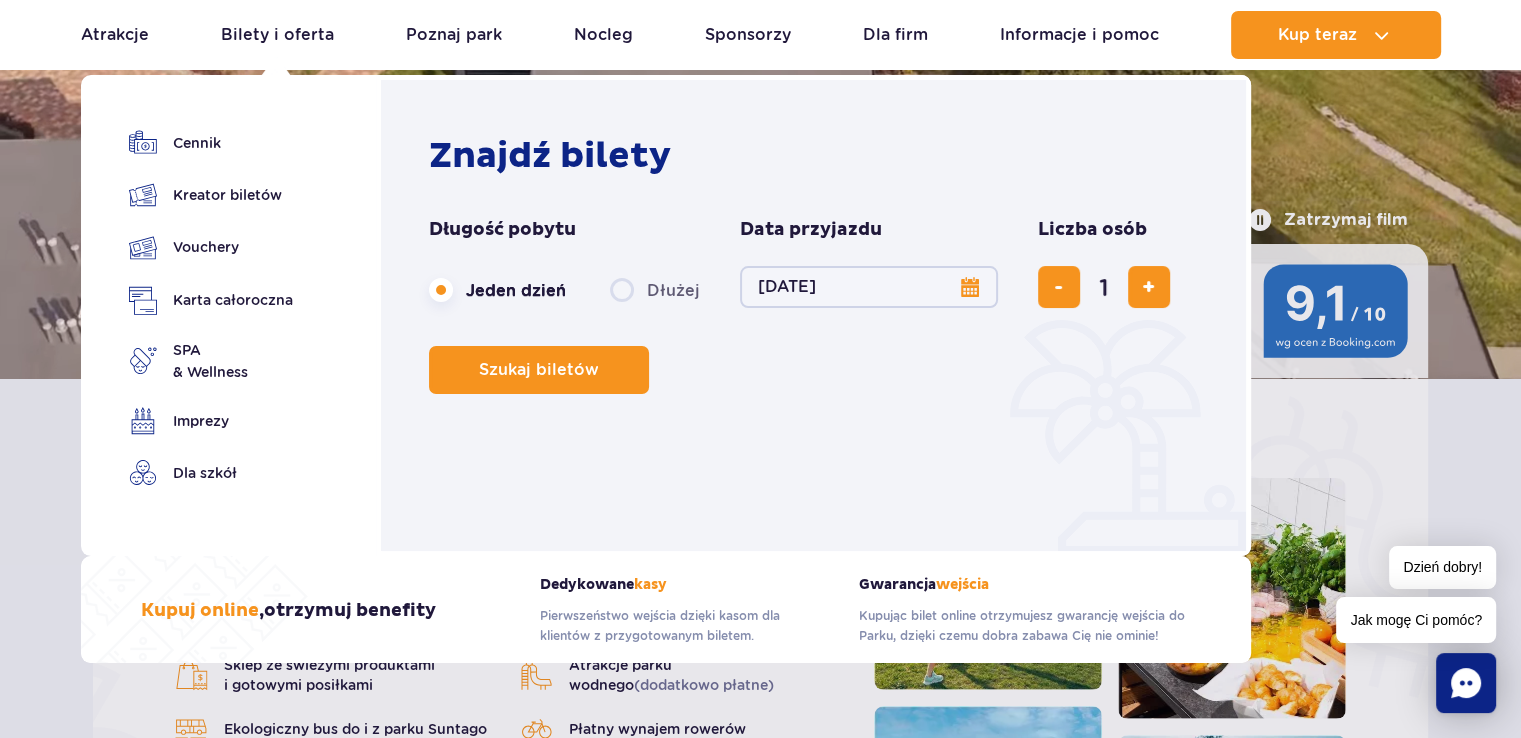 click on "Dłużej" at bounding box center [621, 309] 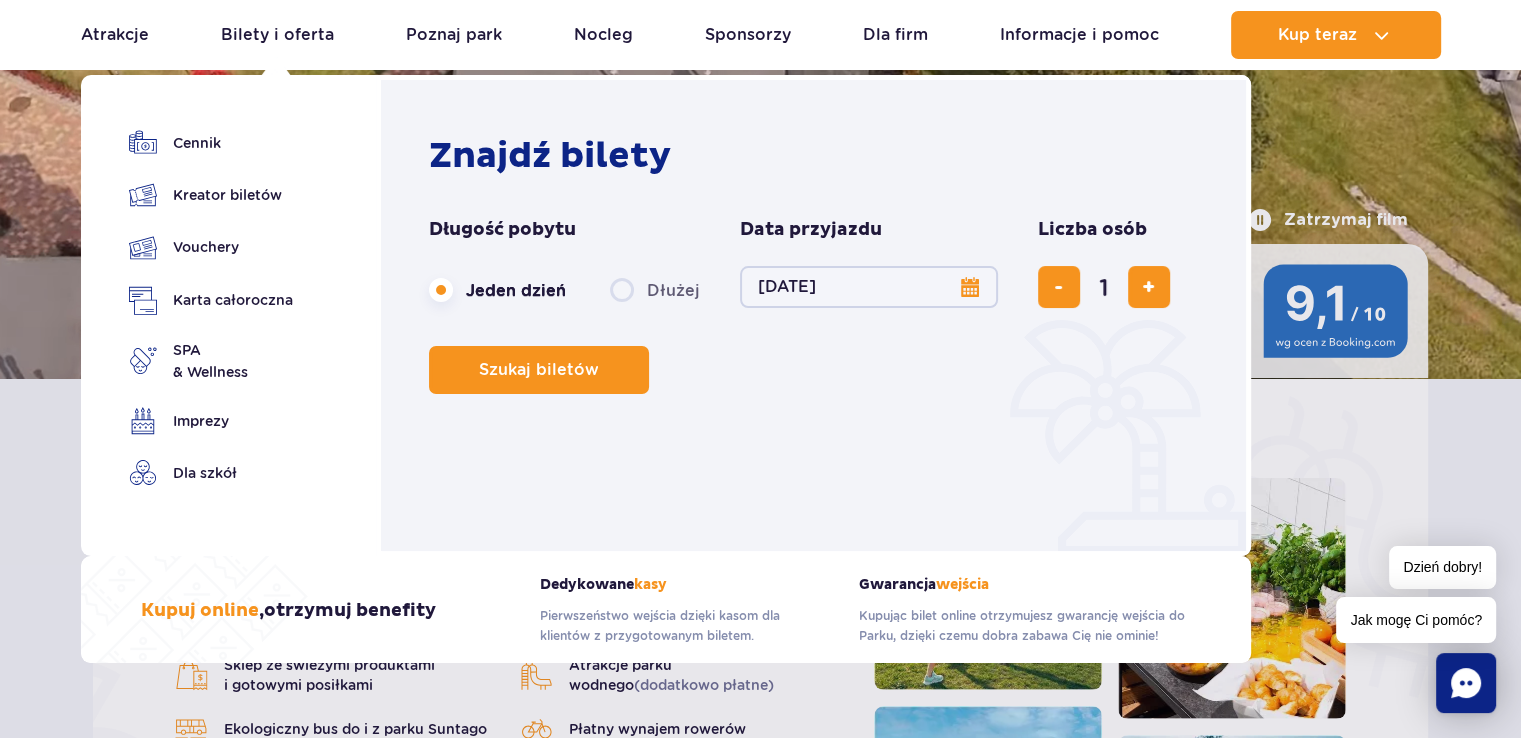 radio on "false" 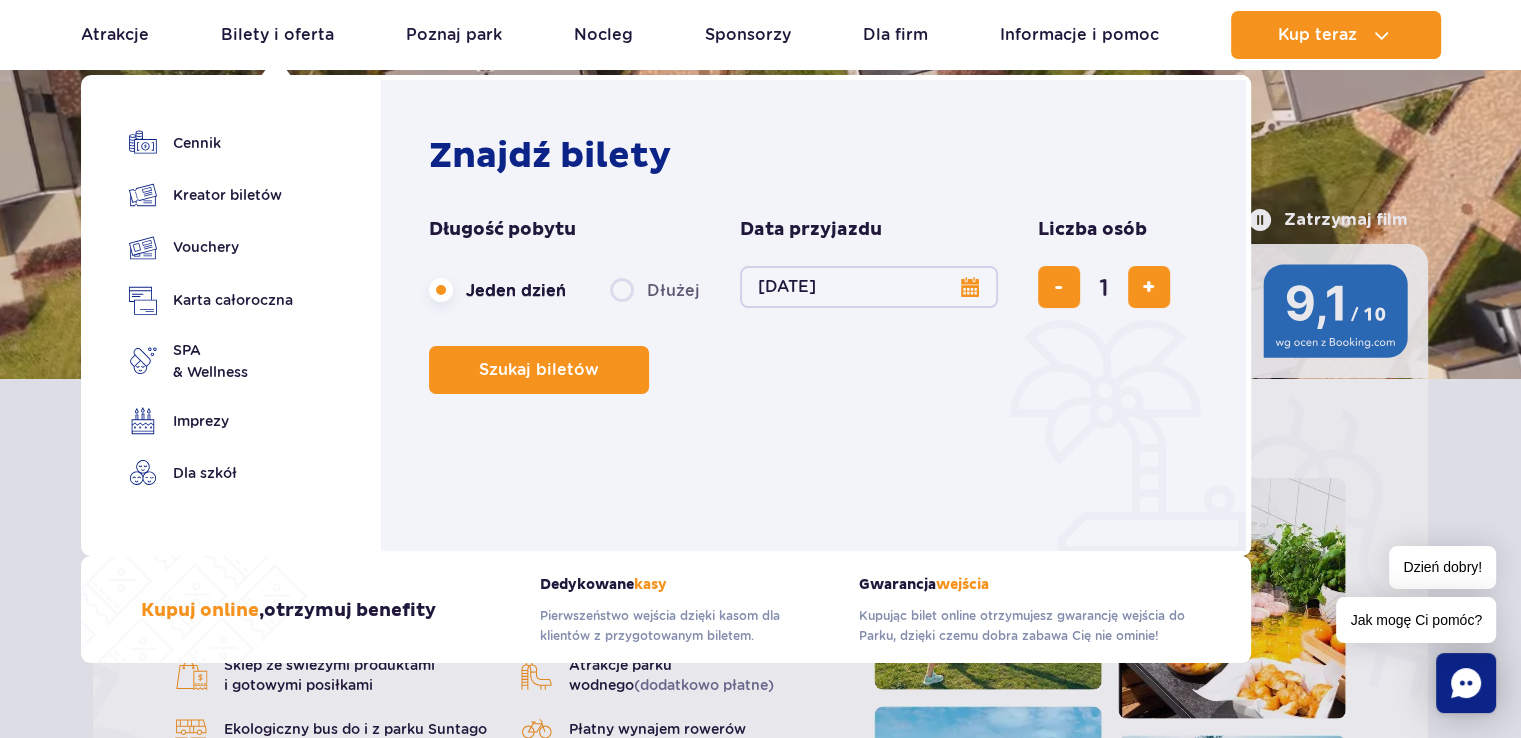 radio on "true" 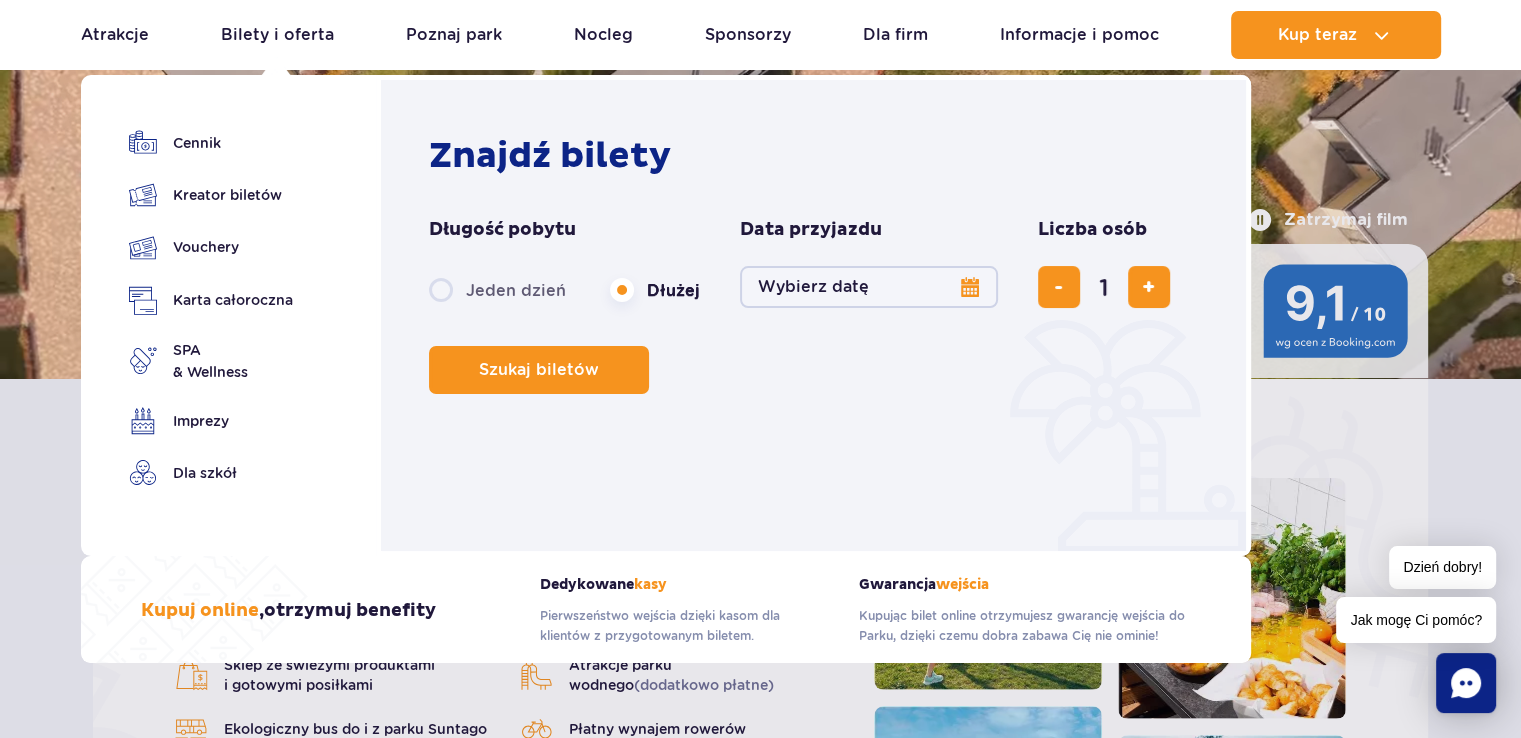 click on "Wybierz datę" at bounding box center (869, 287) 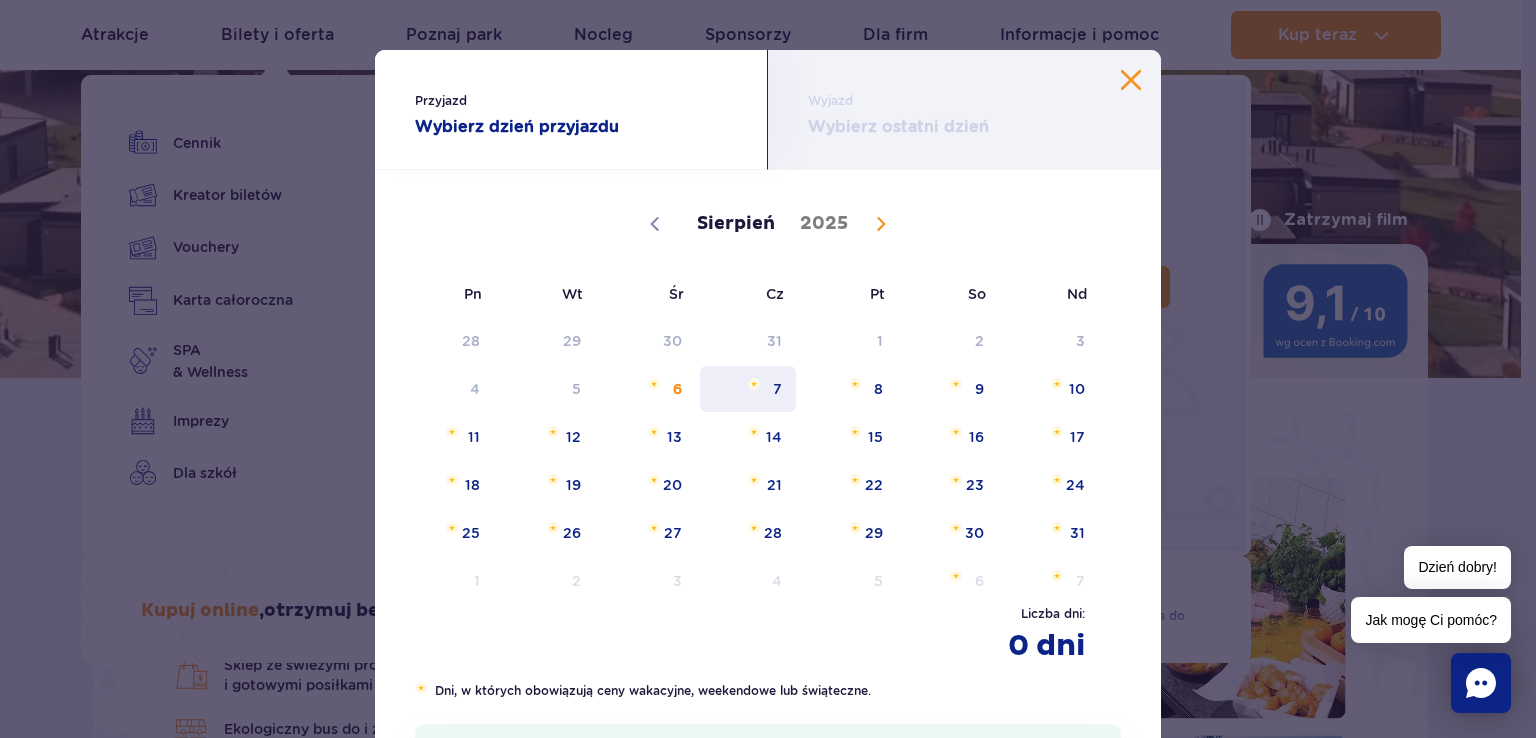 click on "7" at bounding box center [748, 389] 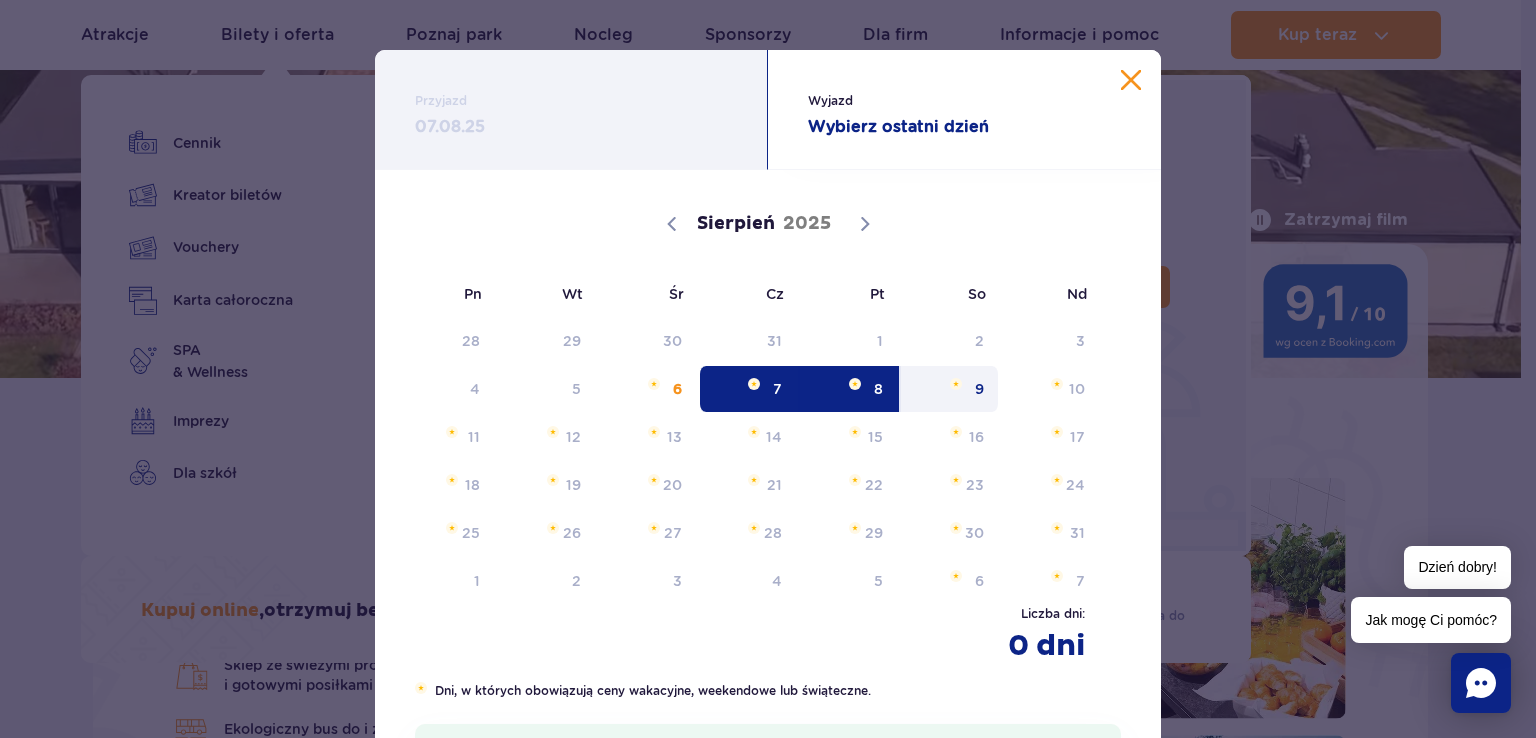 click on "9" at bounding box center (949, 389) 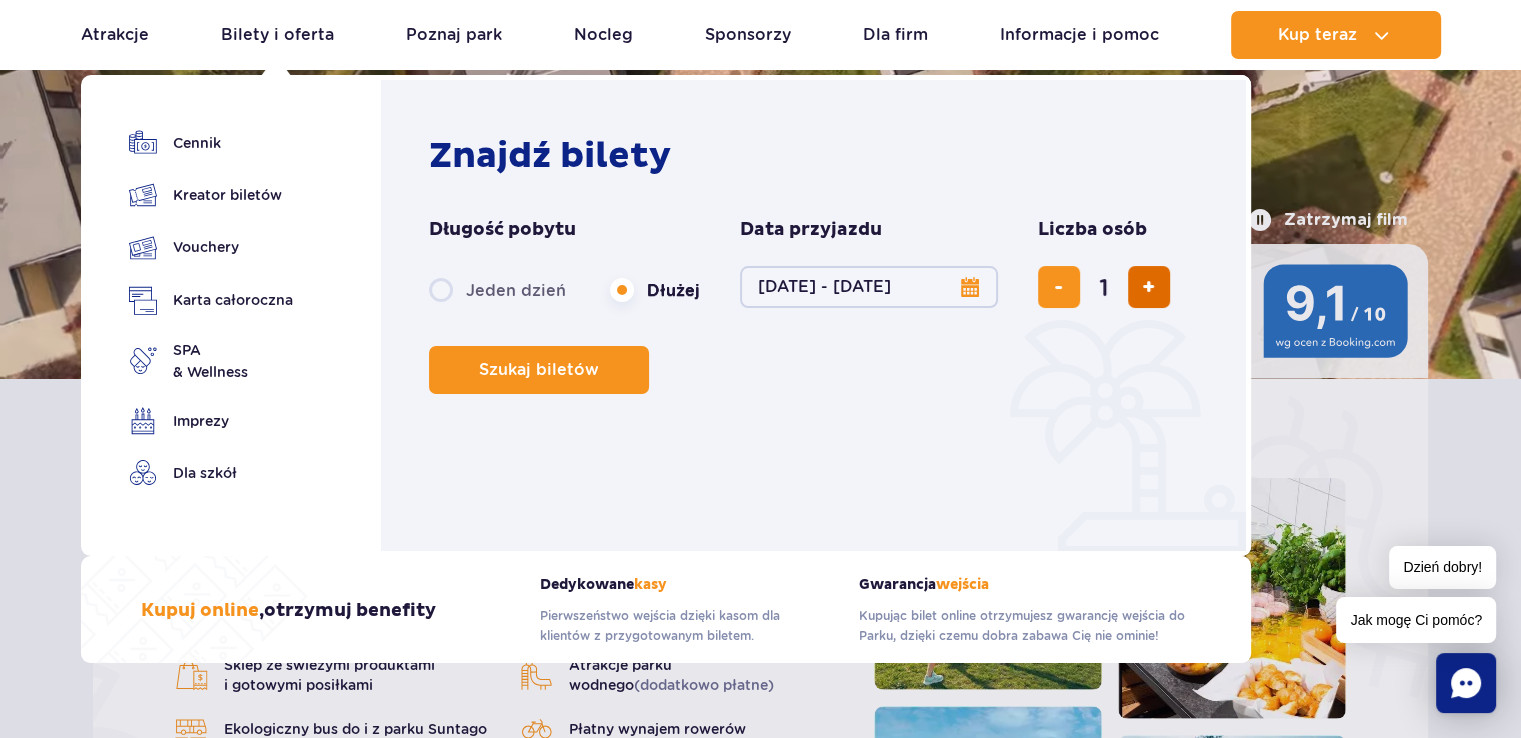 click at bounding box center (1149, 287) 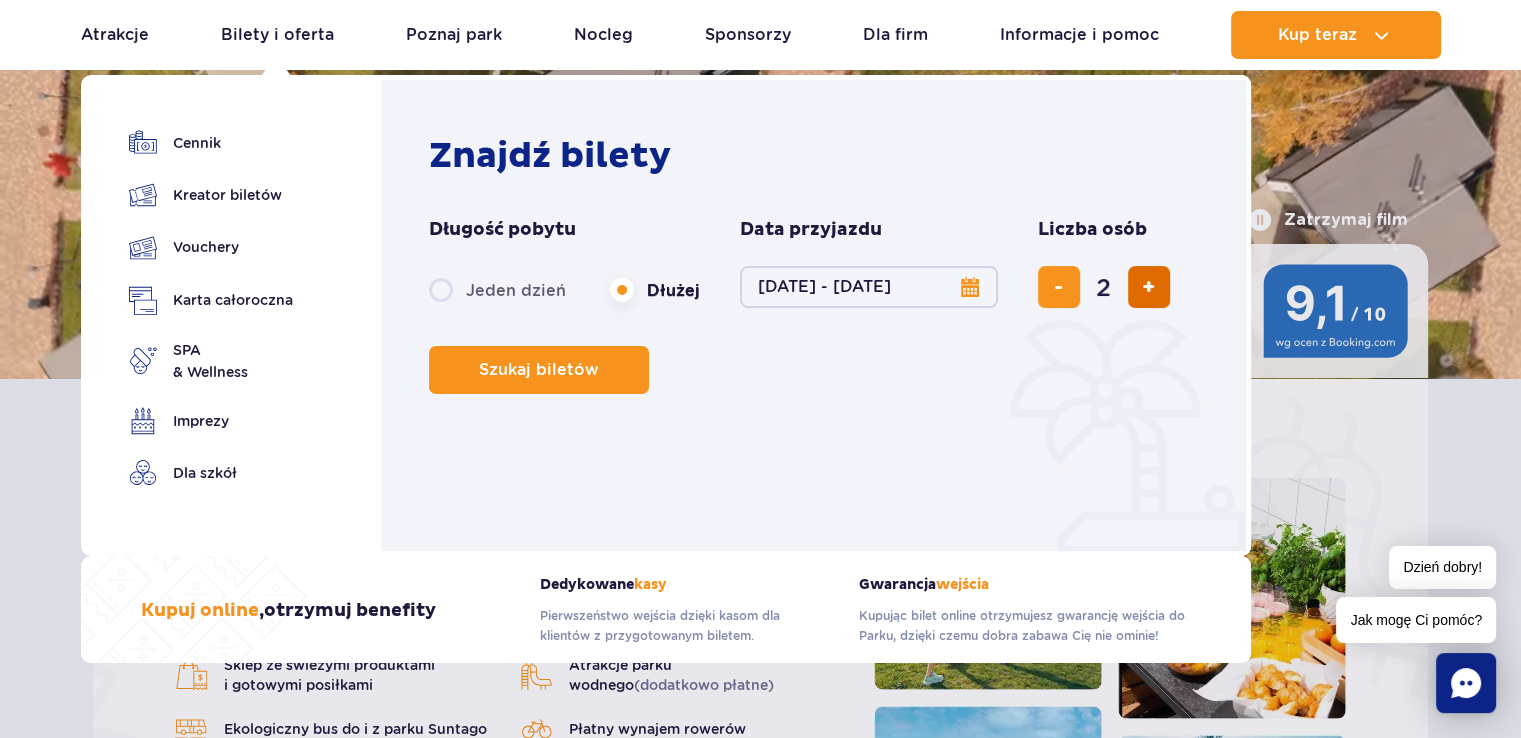 click at bounding box center (1149, 287) 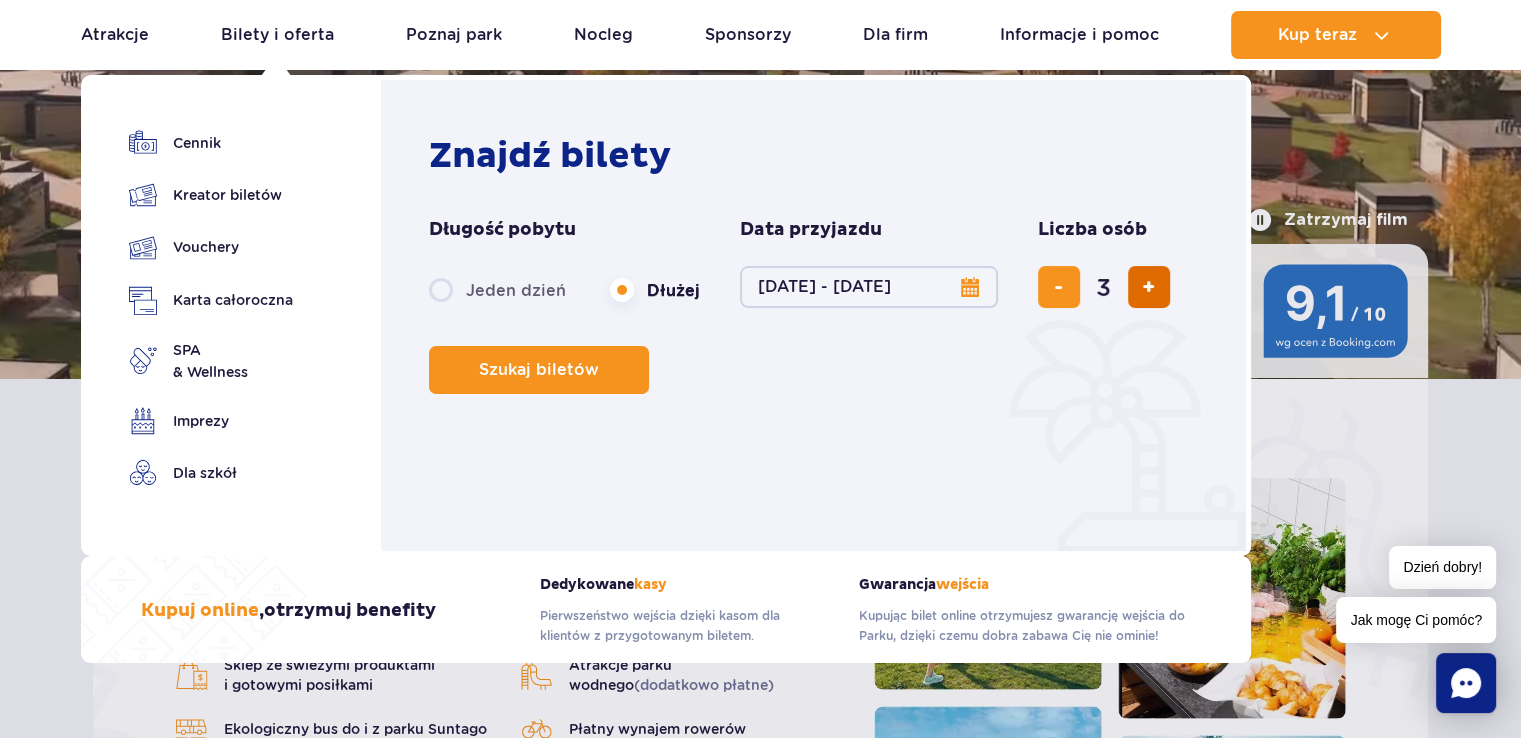 click at bounding box center [1149, 287] 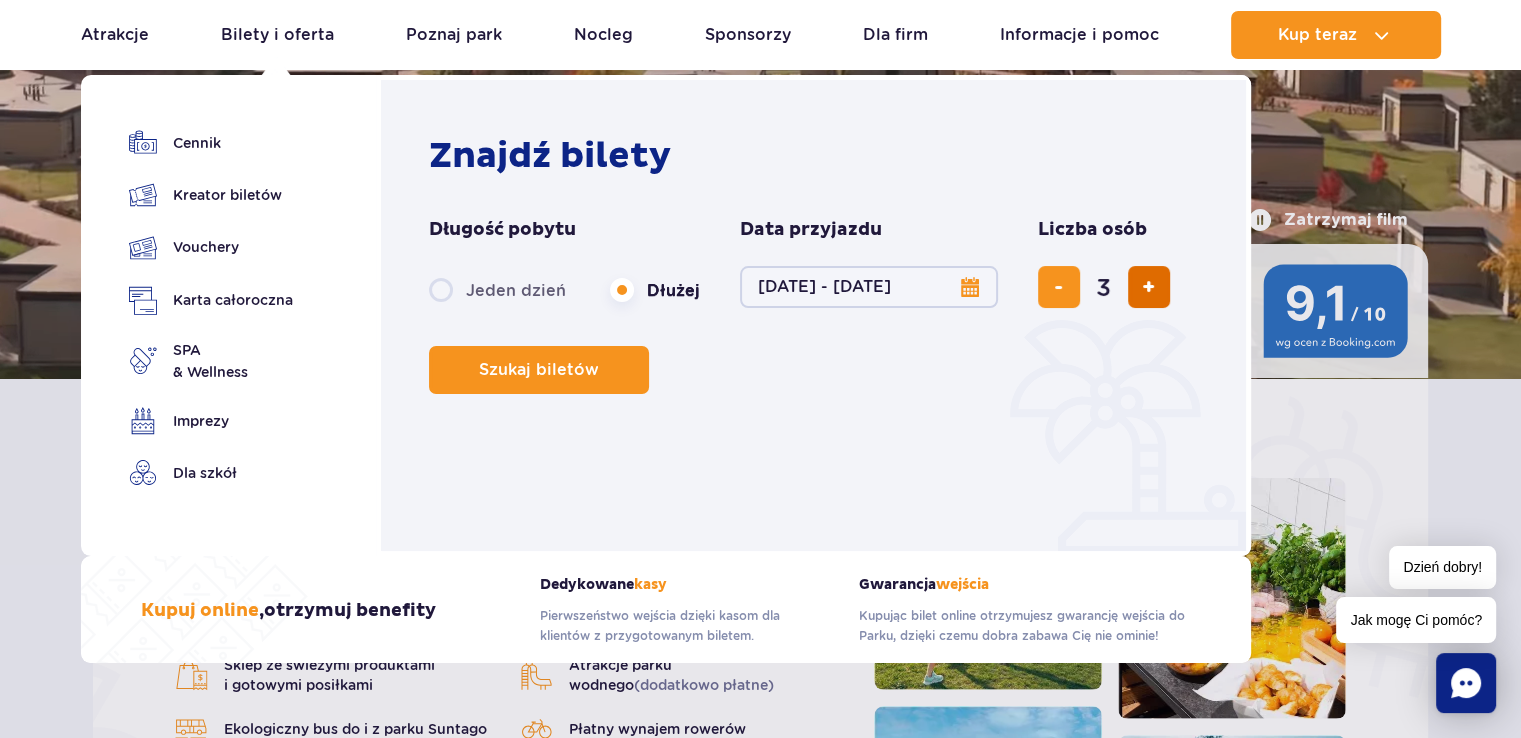type on "4" 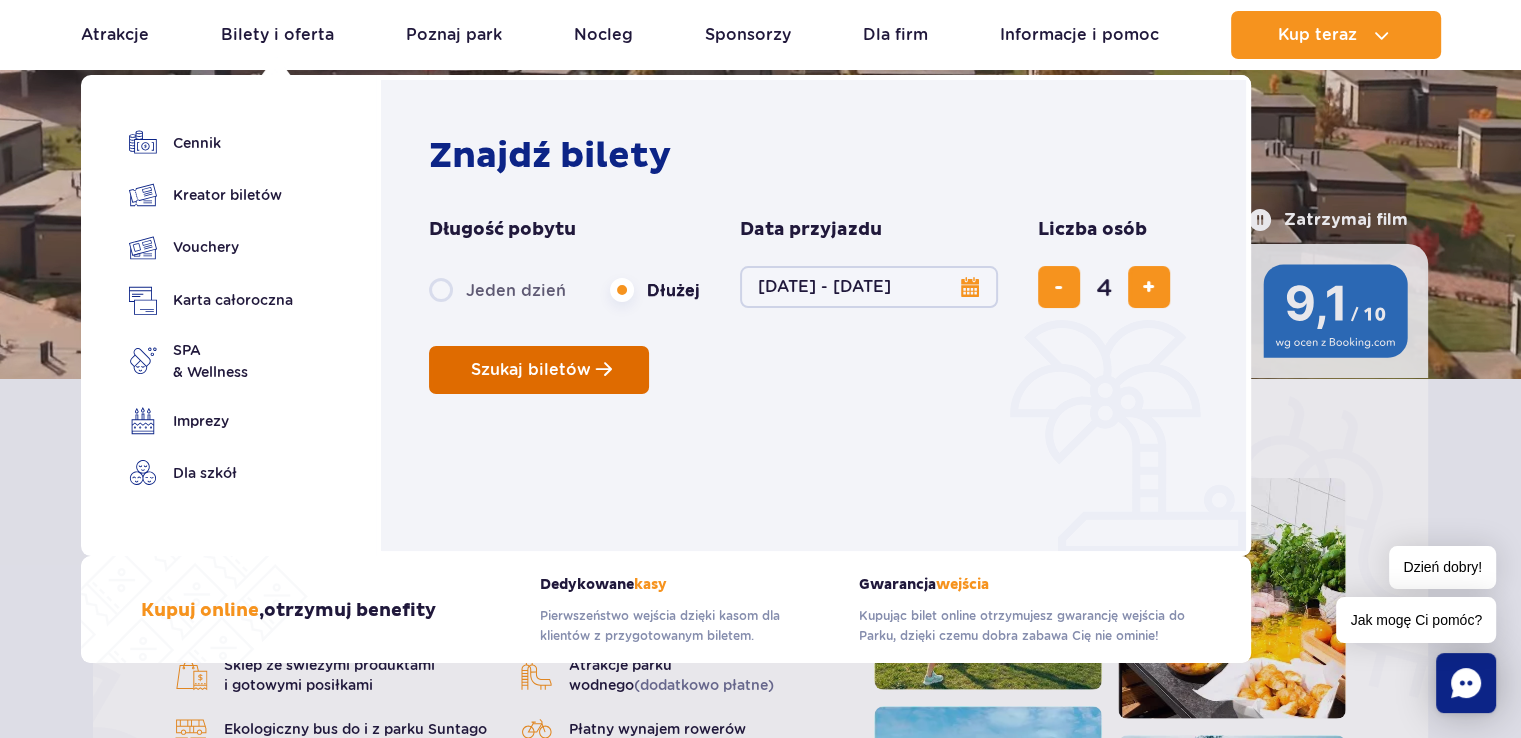 click on "Szukaj biletów" at bounding box center [539, 370] 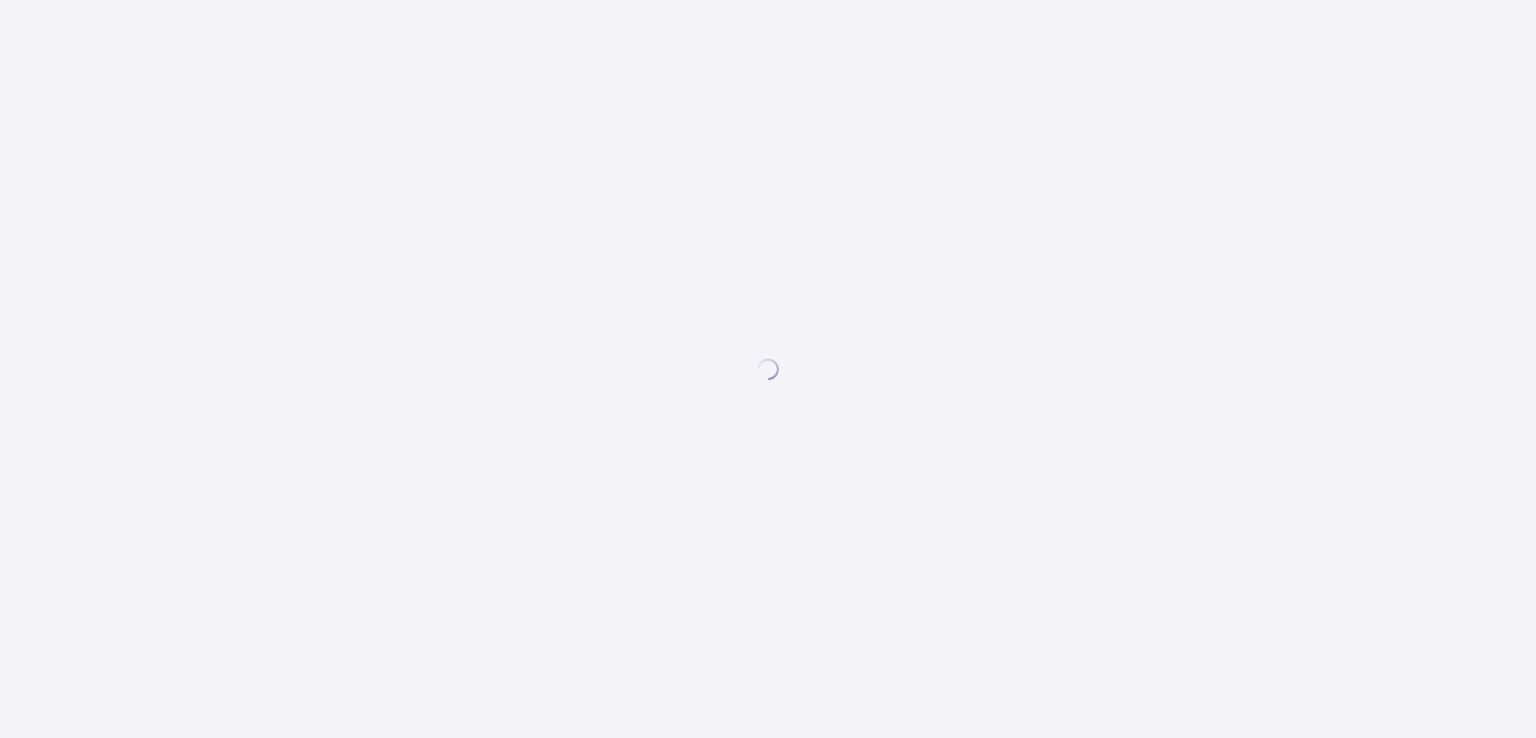 scroll, scrollTop: 0, scrollLeft: 0, axis: both 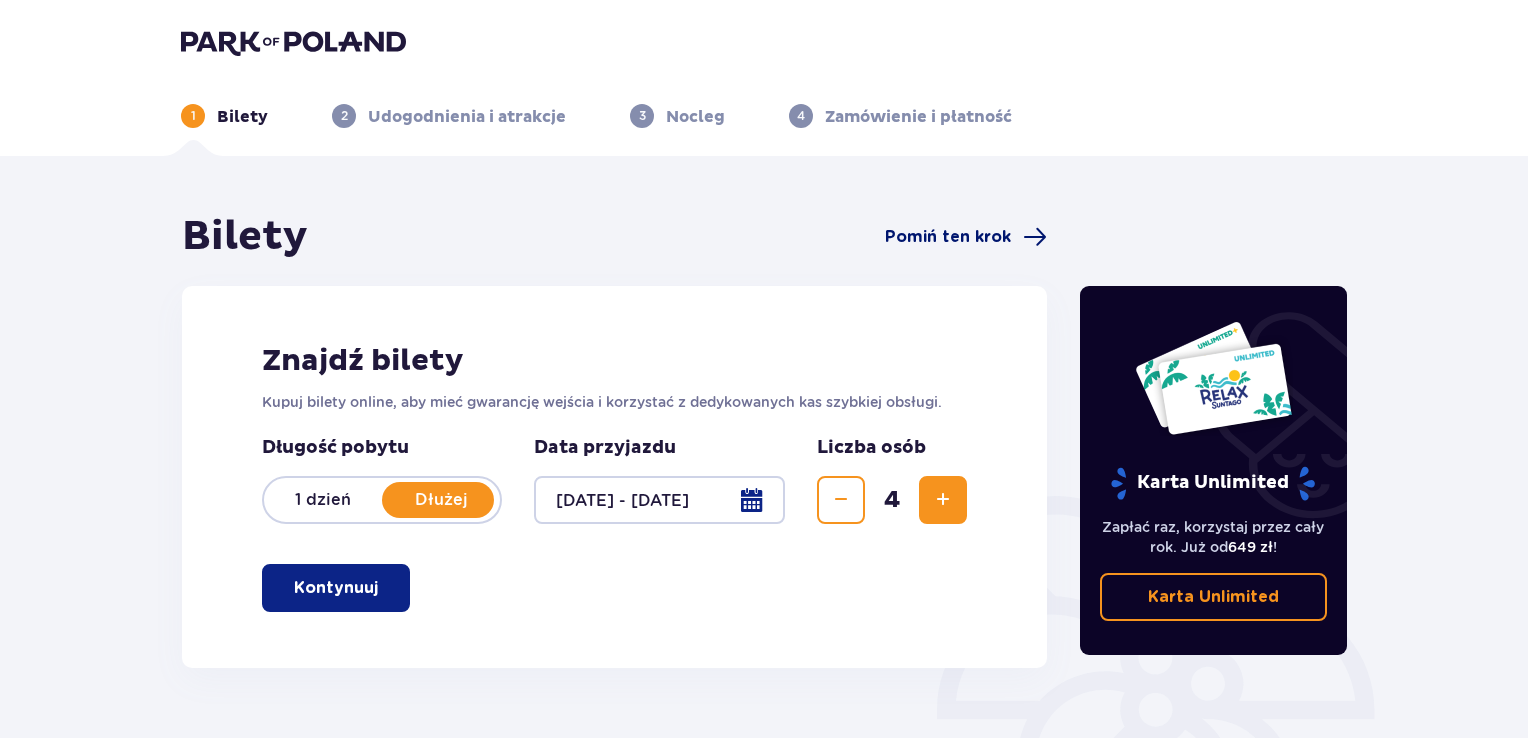 click on "Pomiń ten krok" at bounding box center (948, 237) 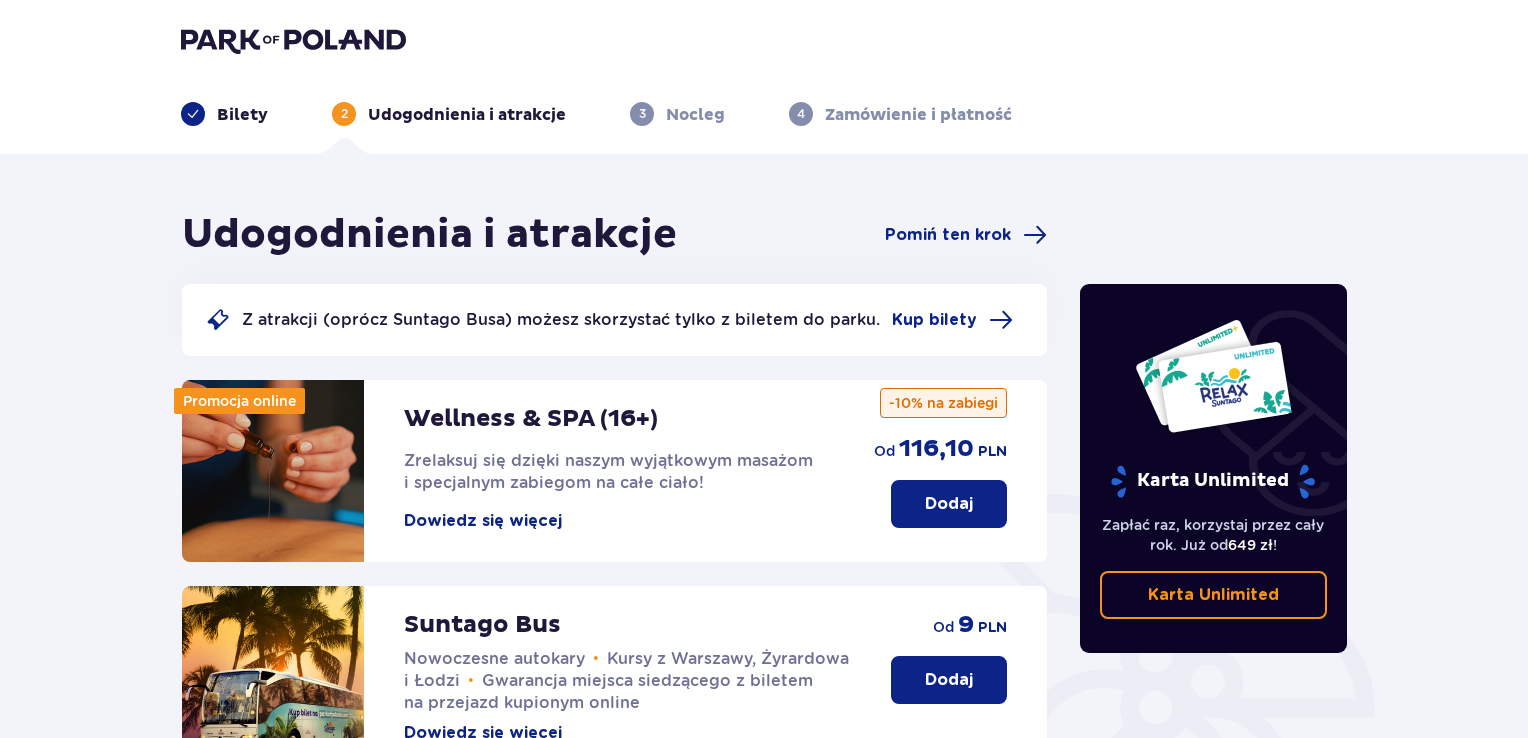 scroll, scrollTop: 0, scrollLeft: 0, axis: both 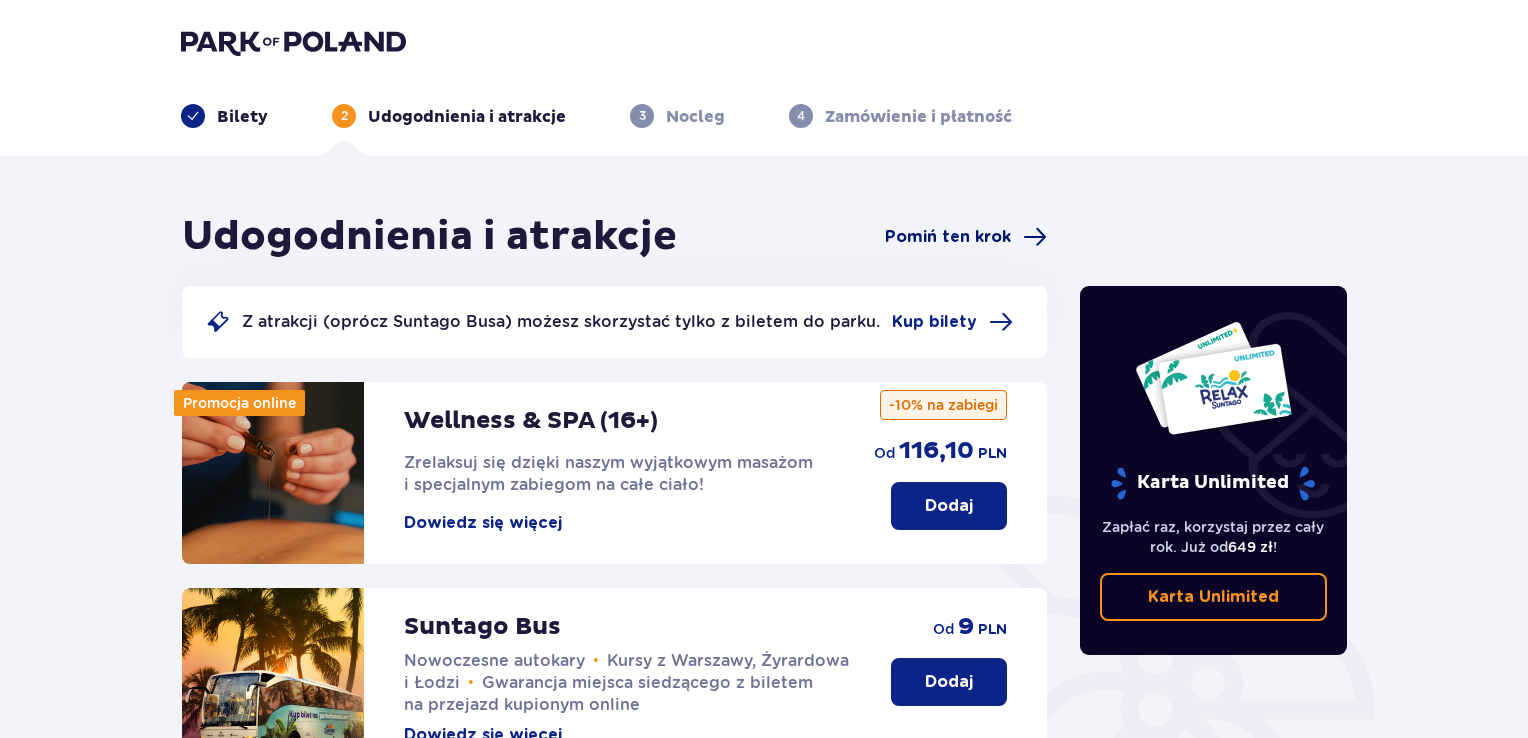 click on "Pomiń ten krok" at bounding box center [948, 237] 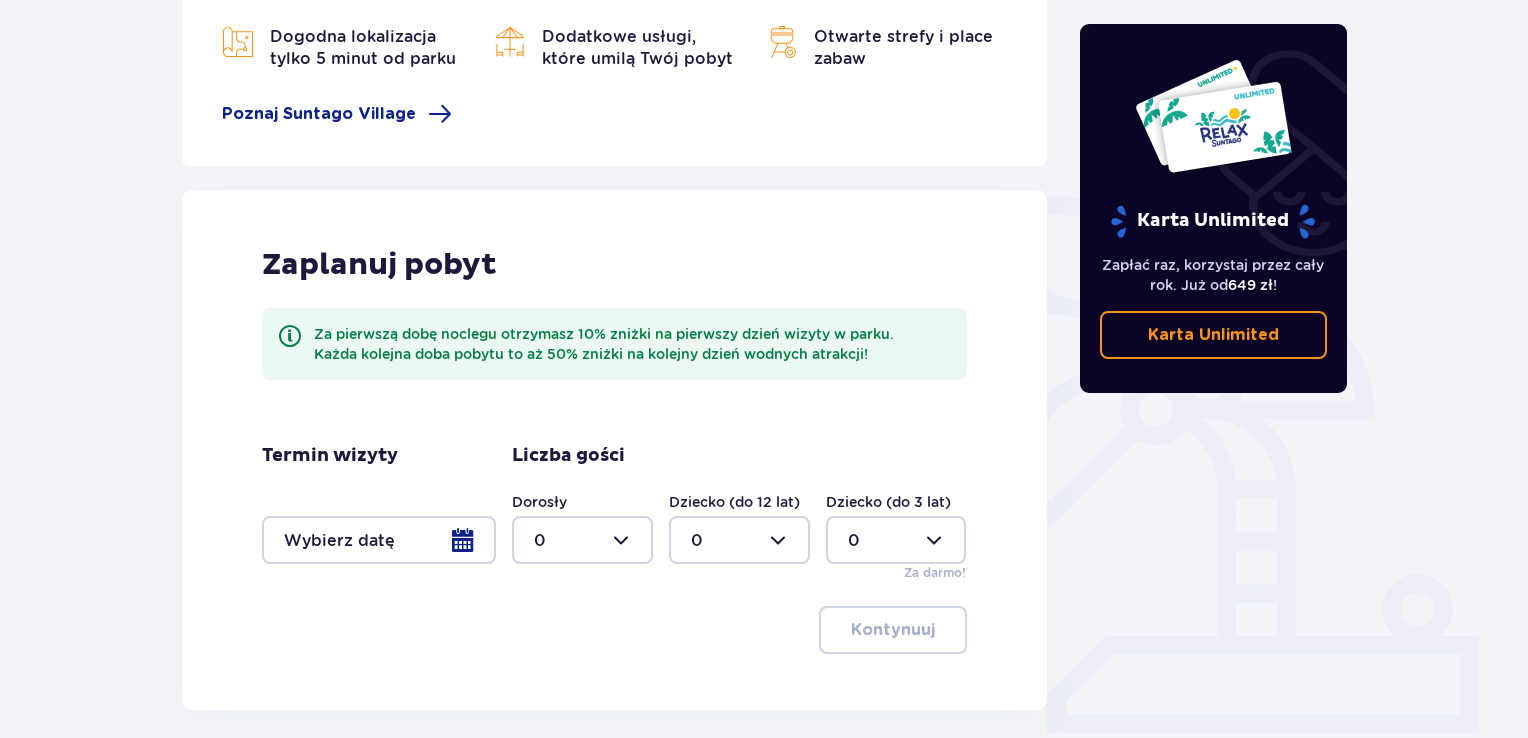 scroll, scrollTop: 392, scrollLeft: 0, axis: vertical 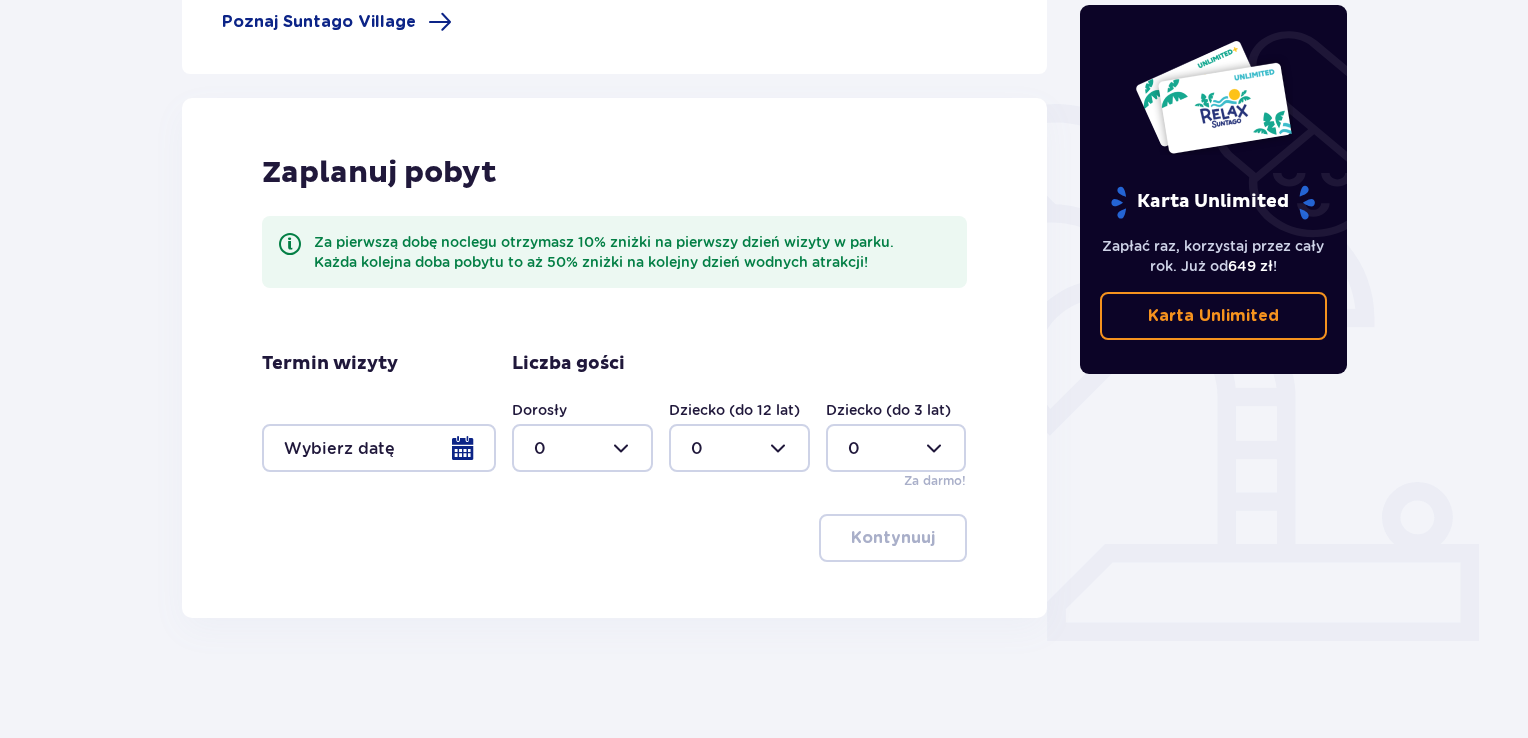 click at bounding box center [379, 448] 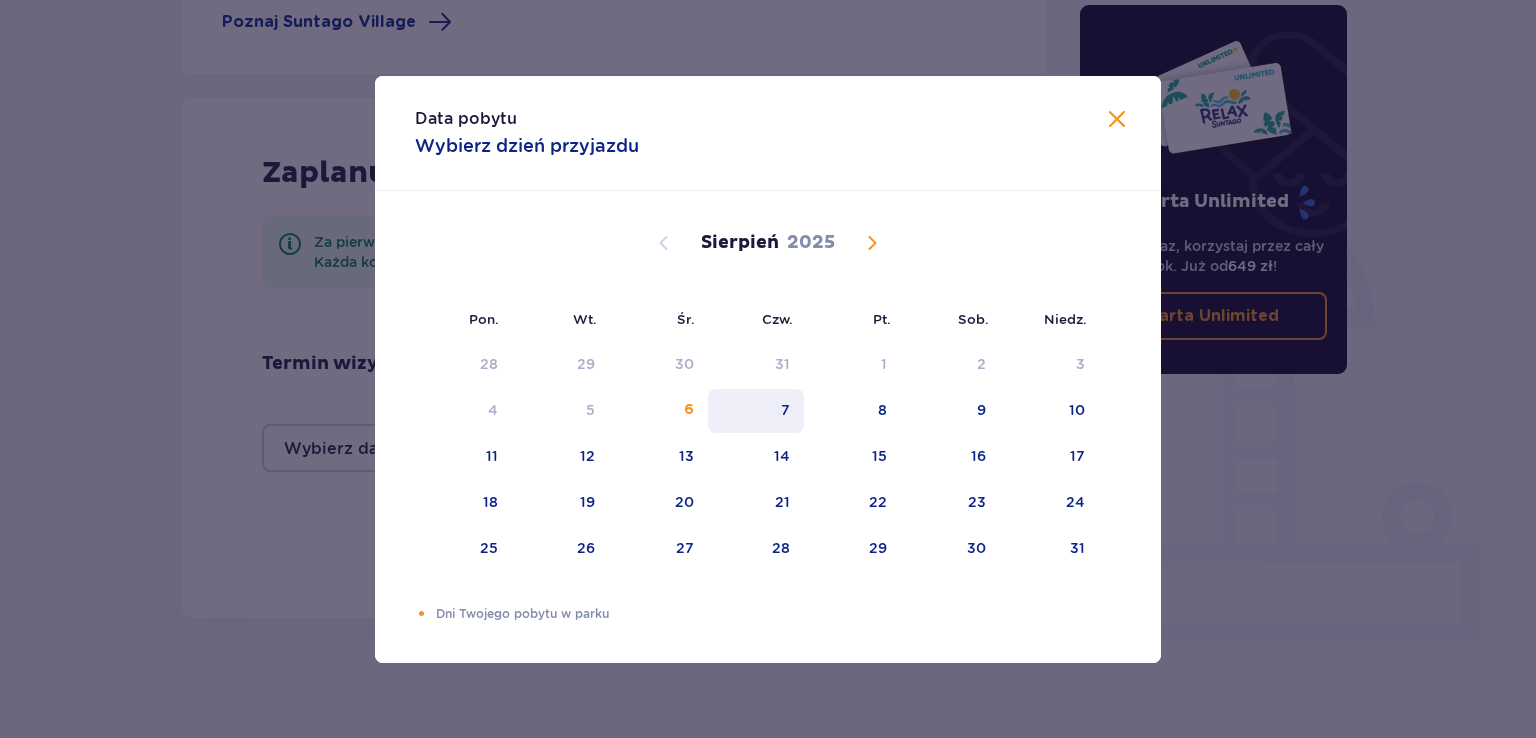 click on "7" at bounding box center (756, 411) 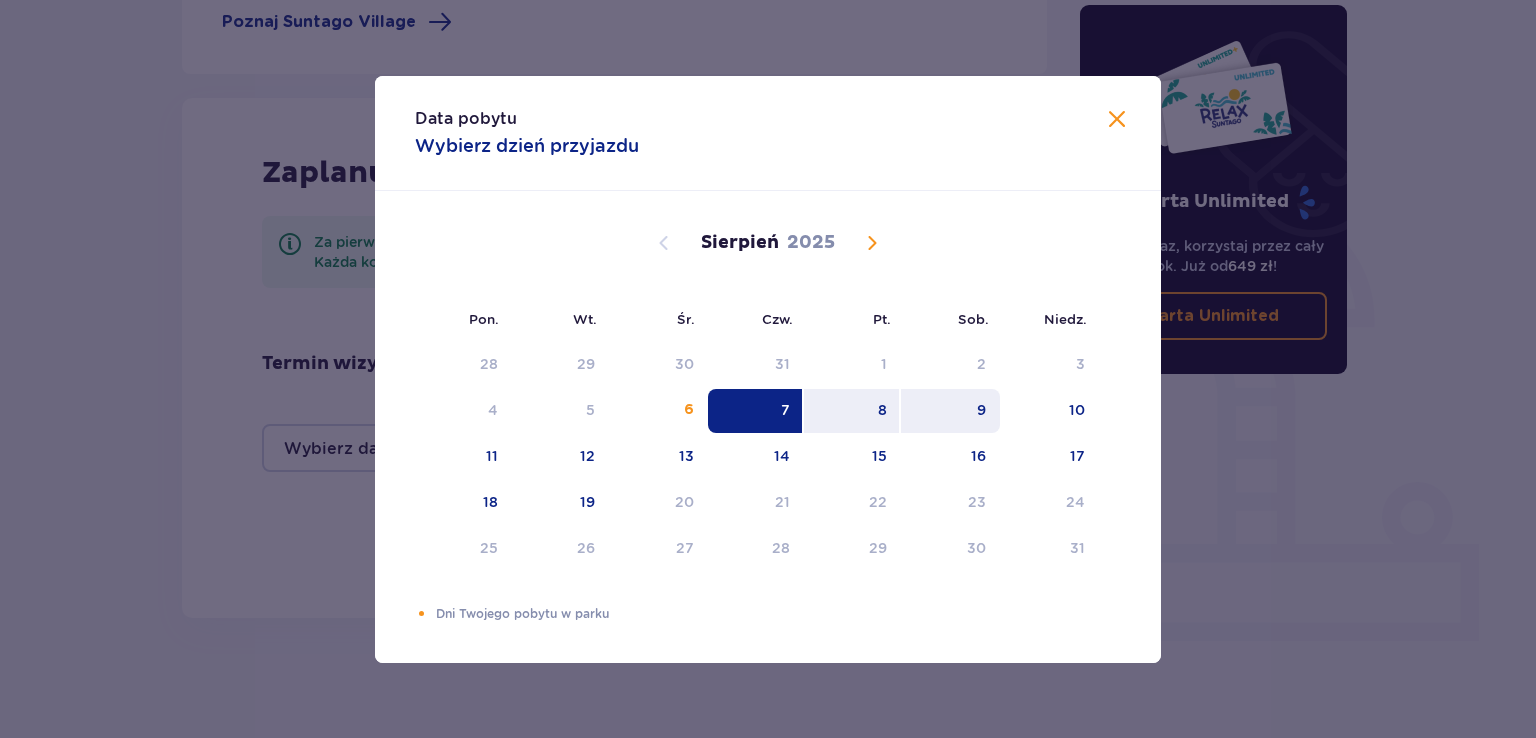 click on "9" at bounding box center [950, 411] 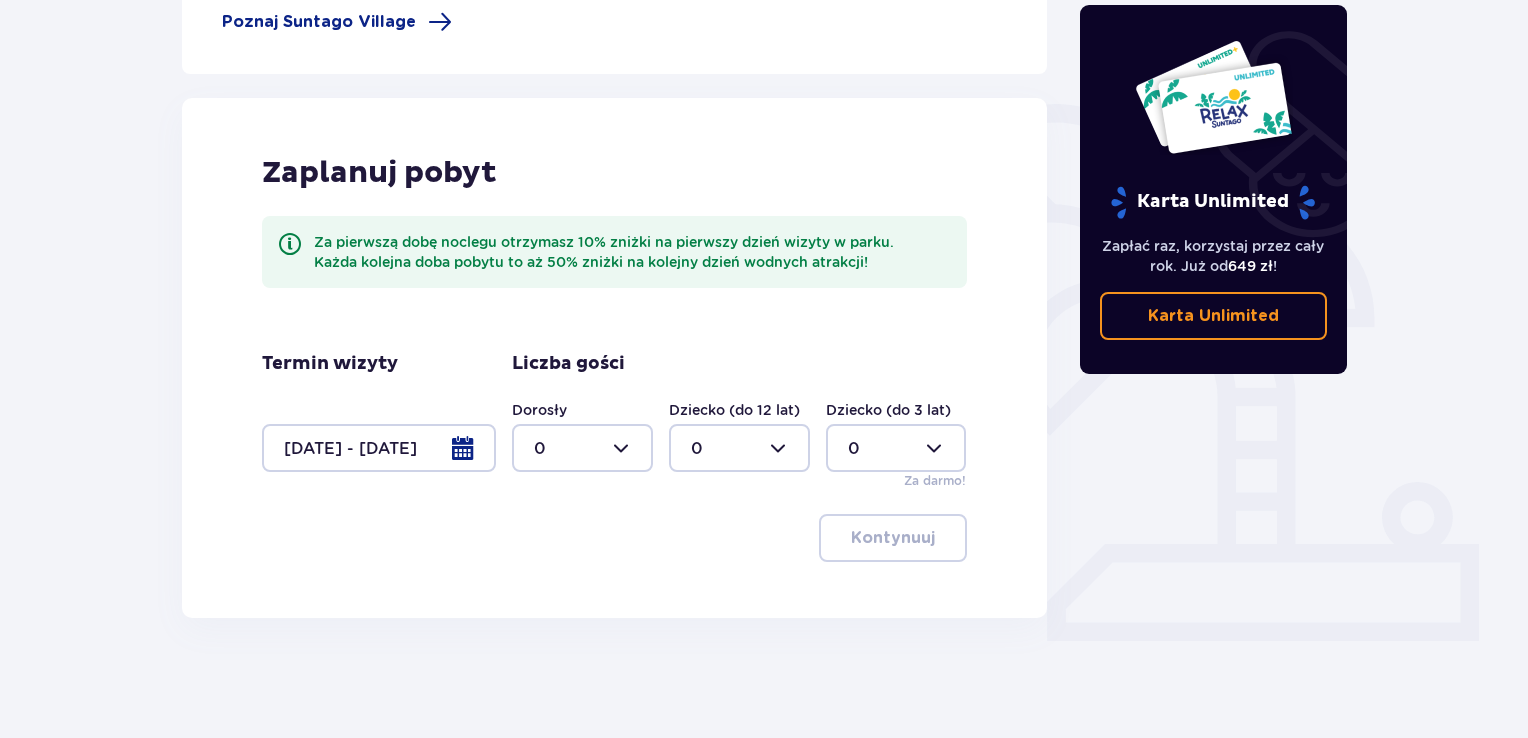 click at bounding box center (582, 448) 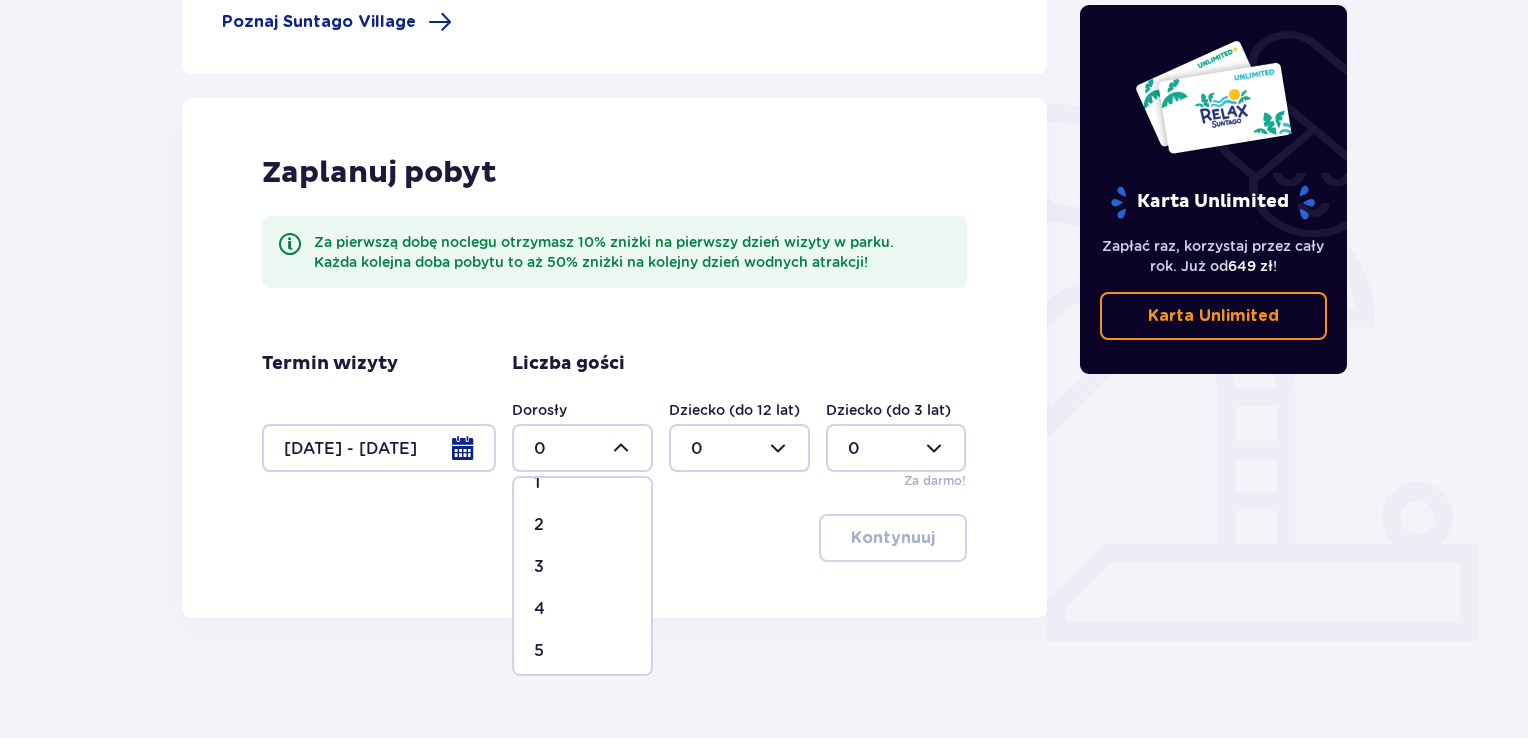 scroll, scrollTop: 100, scrollLeft: 0, axis: vertical 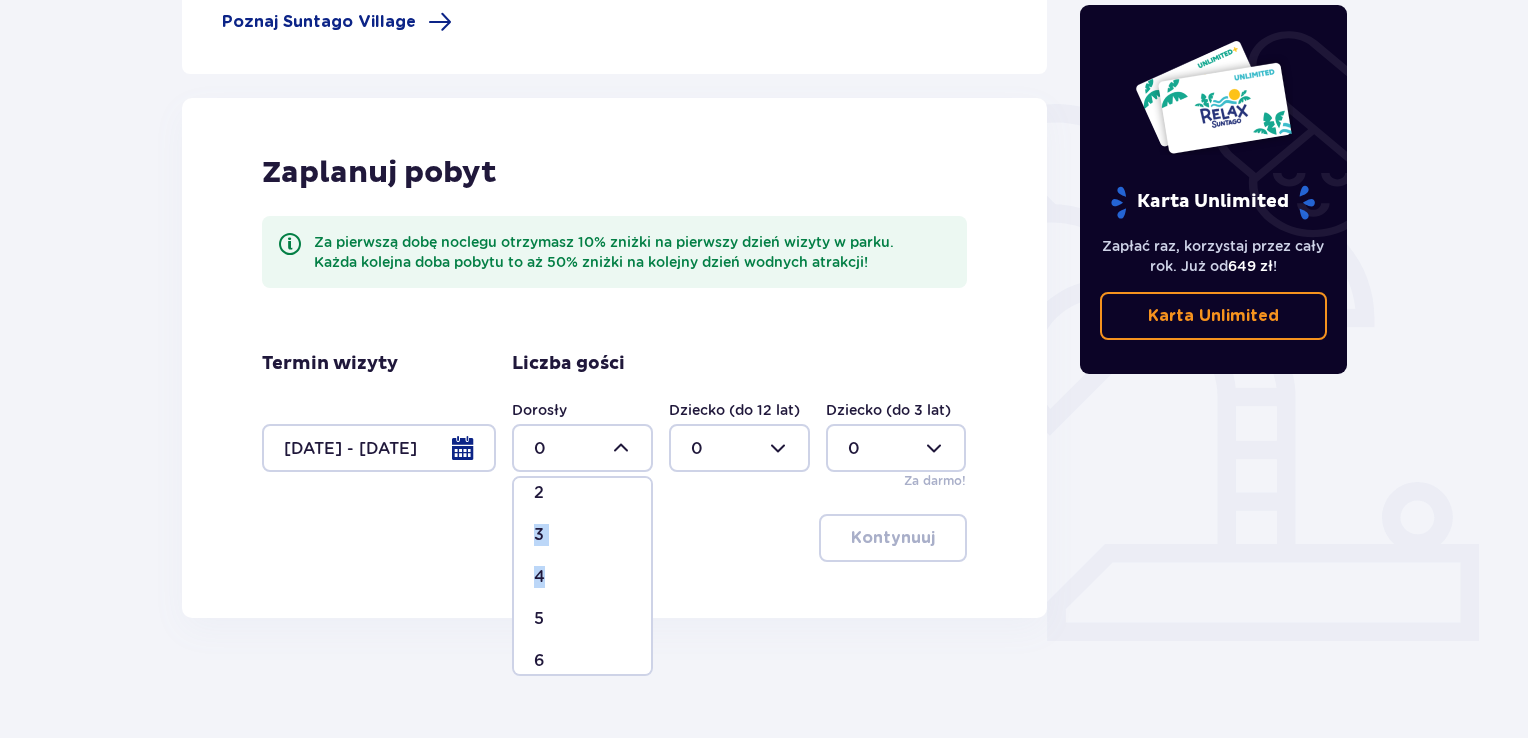 drag, startPoint x: 568, startPoint y: 573, endPoint x: 581, endPoint y: 499, distance: 75.13322 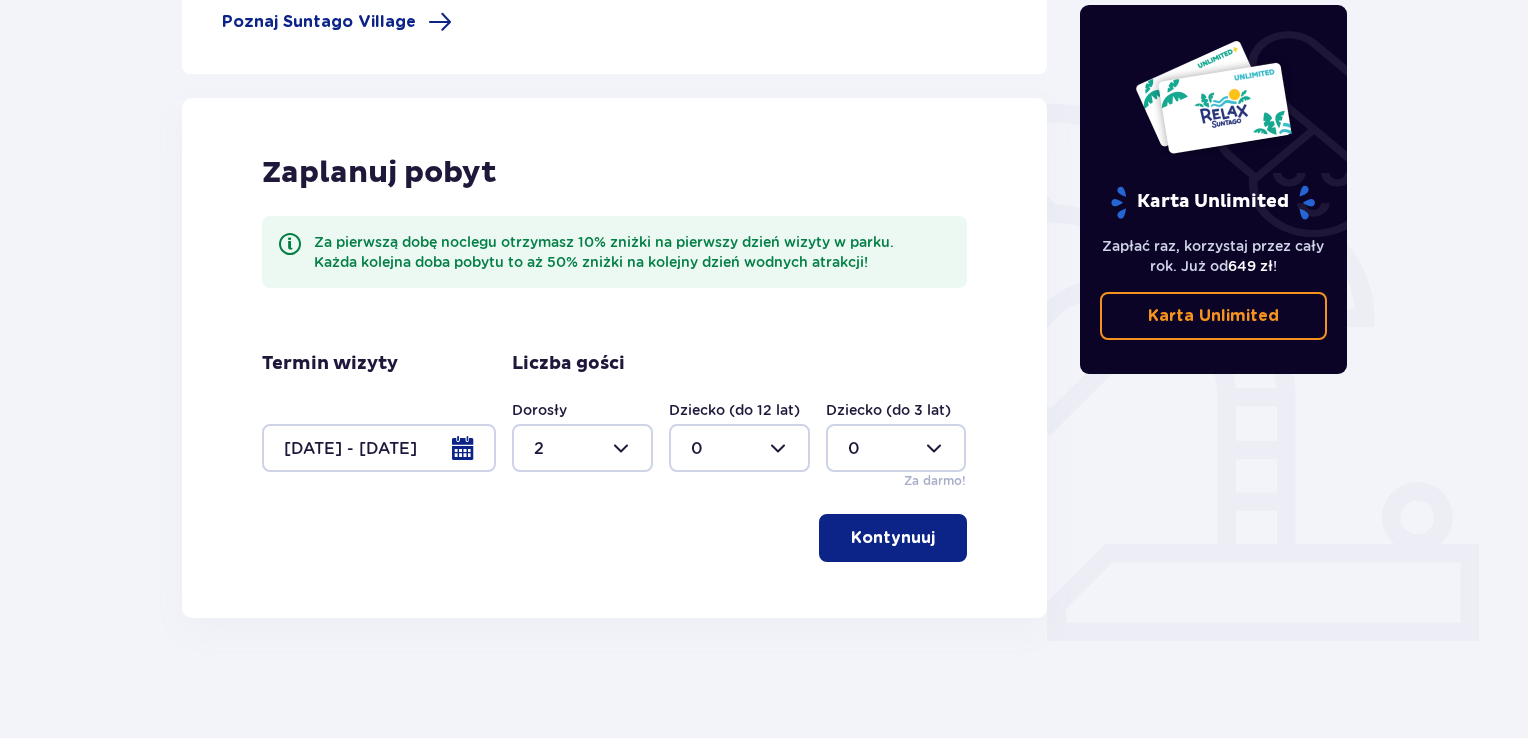 click at bounding box center [739, 448] 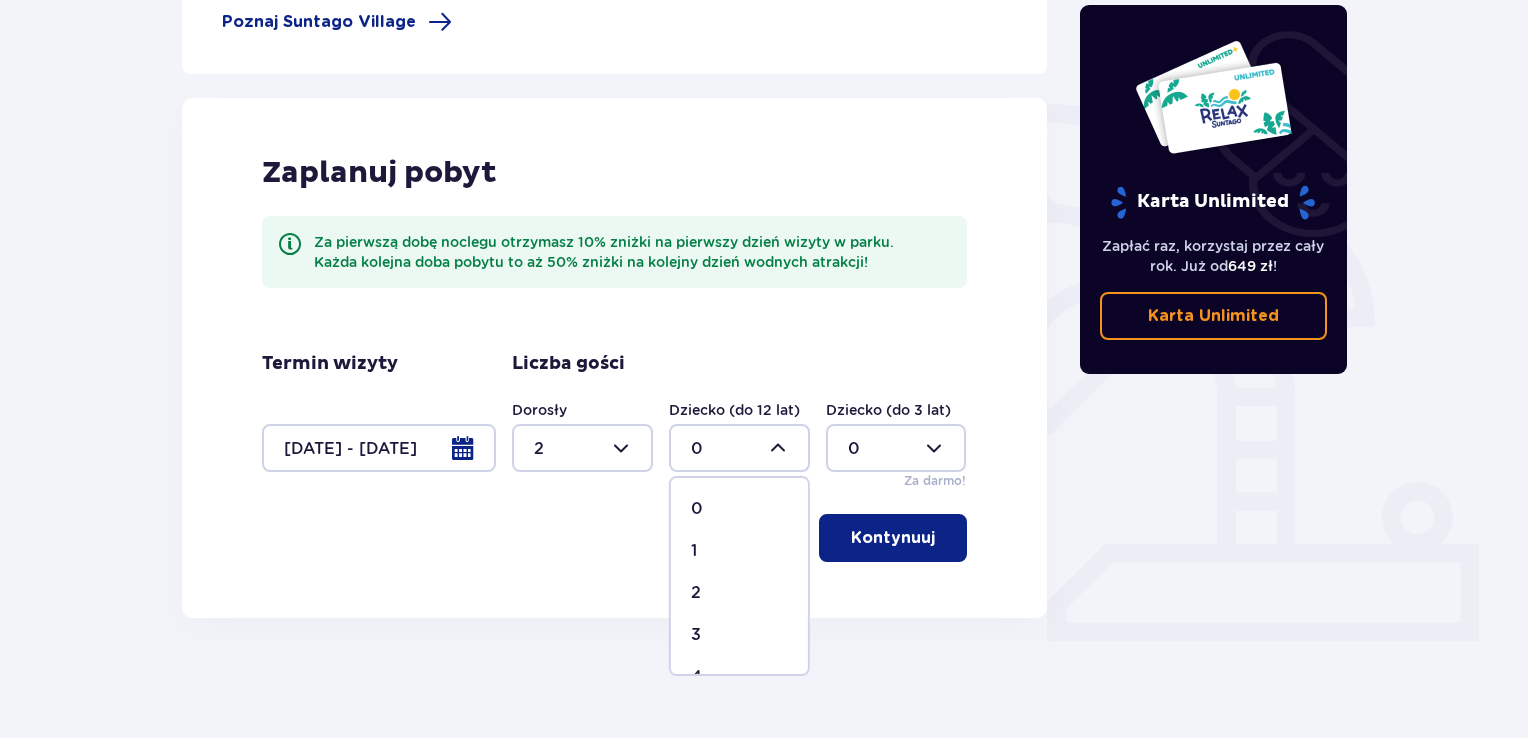 click on "1" at bounding box center [739, 551] 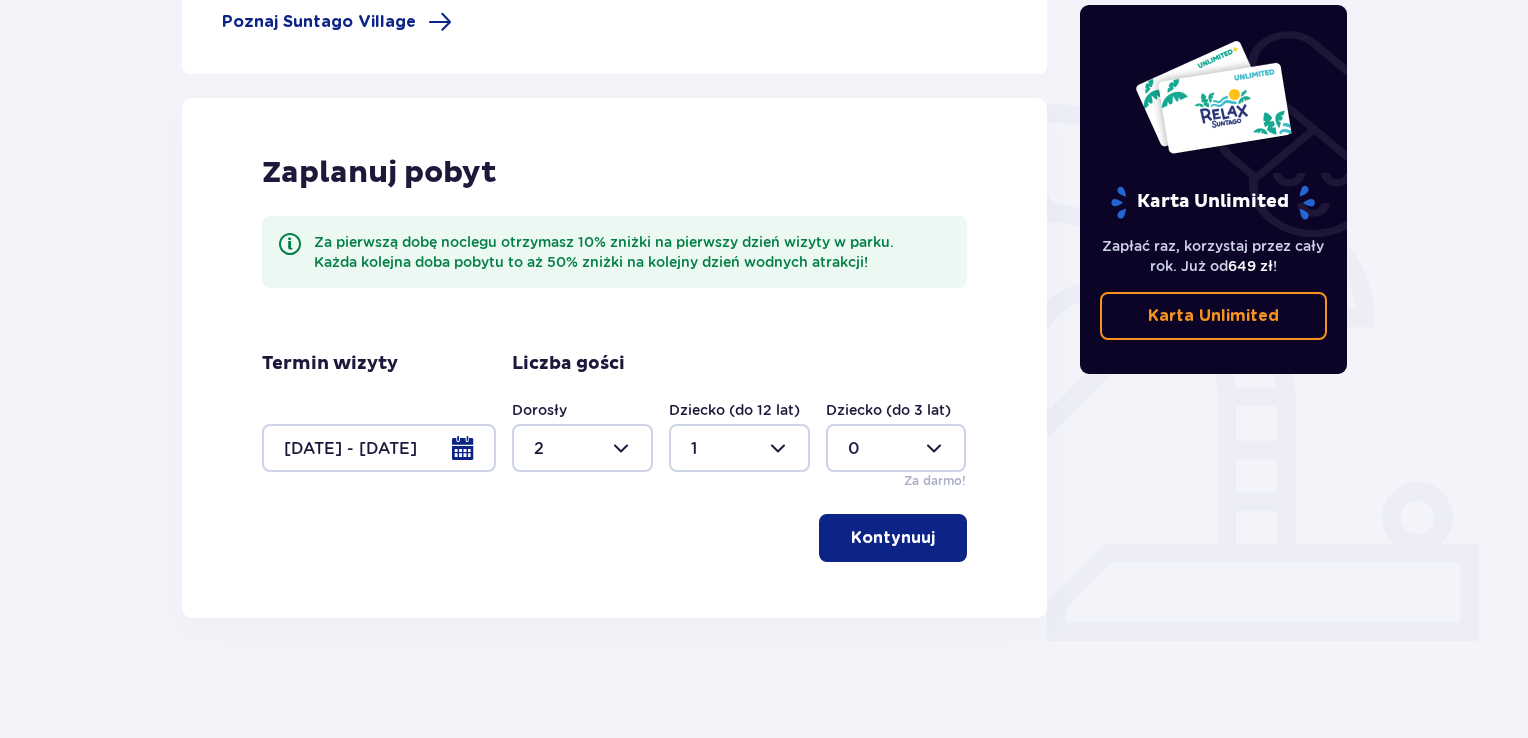 click at bounding box center (896, 448) 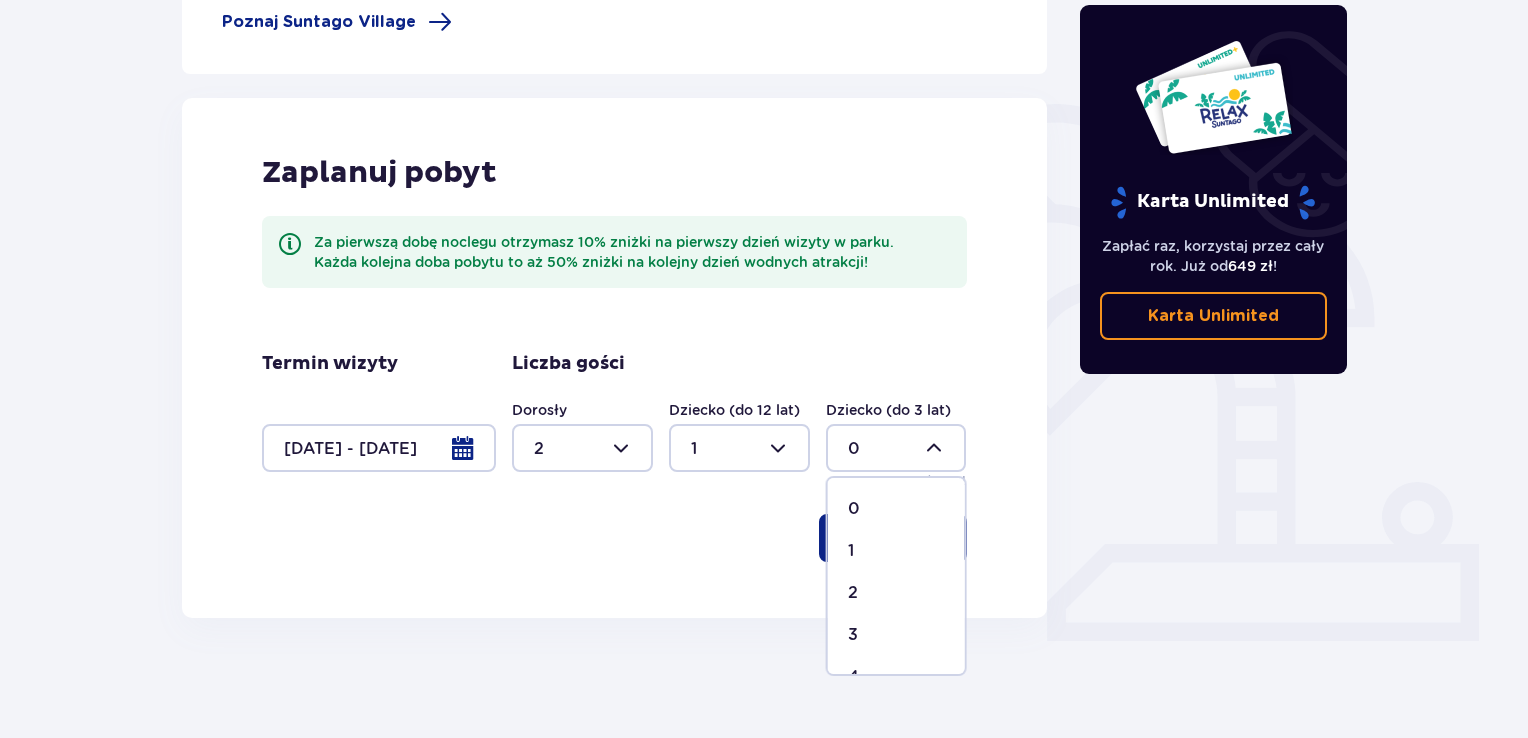 click on "1" at bounding box center [896, 551] 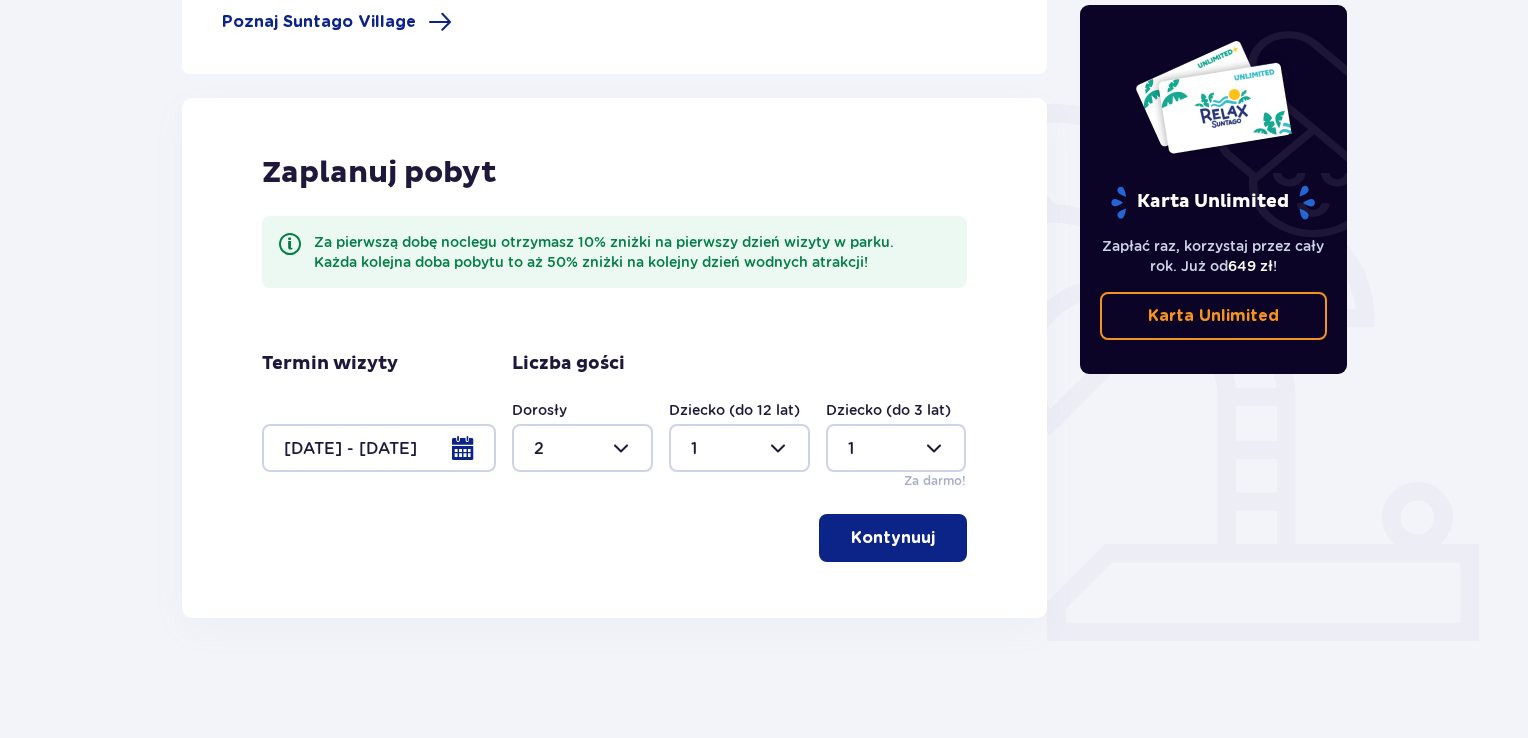 click on "Kontynuuj" at bounding box center (893, 538) 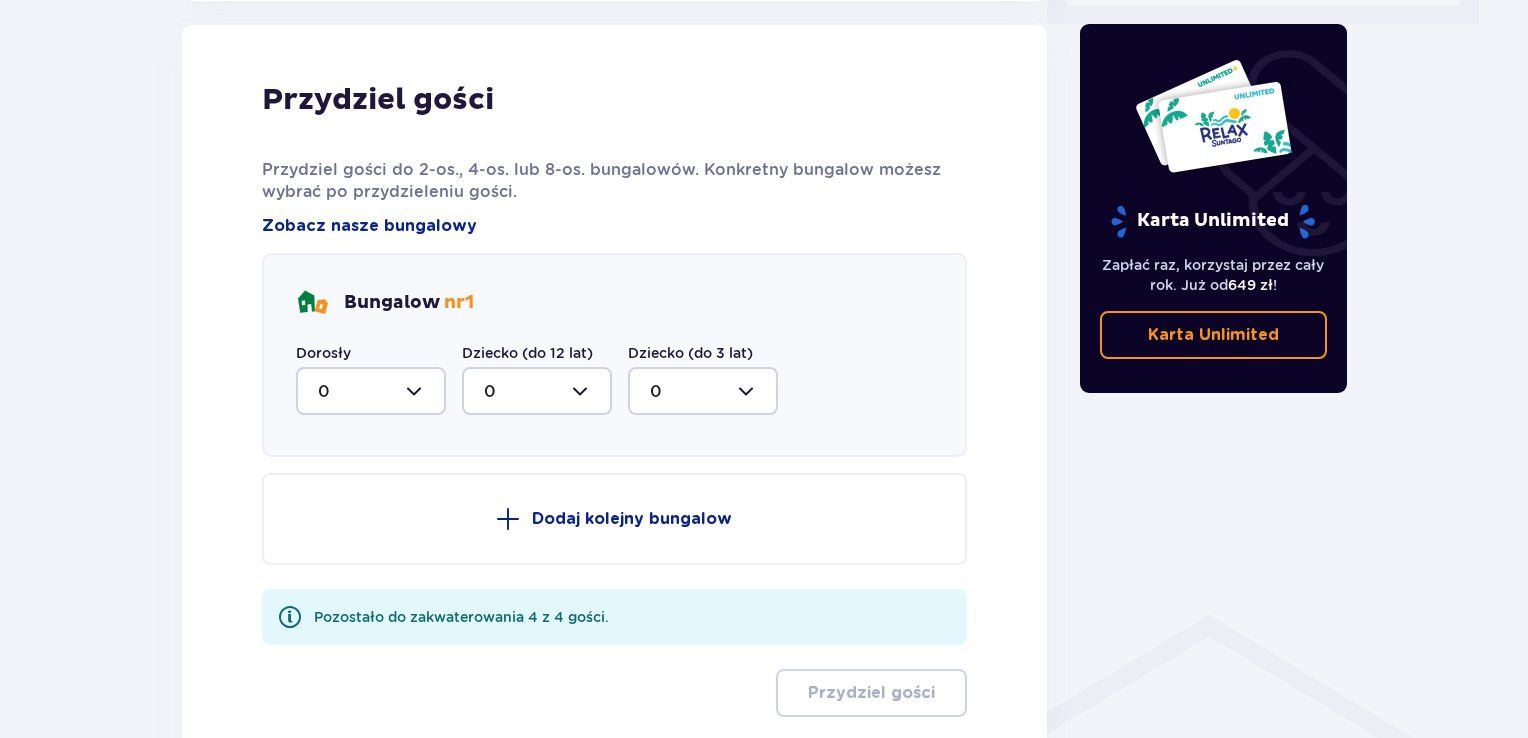 scroll, scrollTop: 1010, scrollLeft: 0, axis: vertical 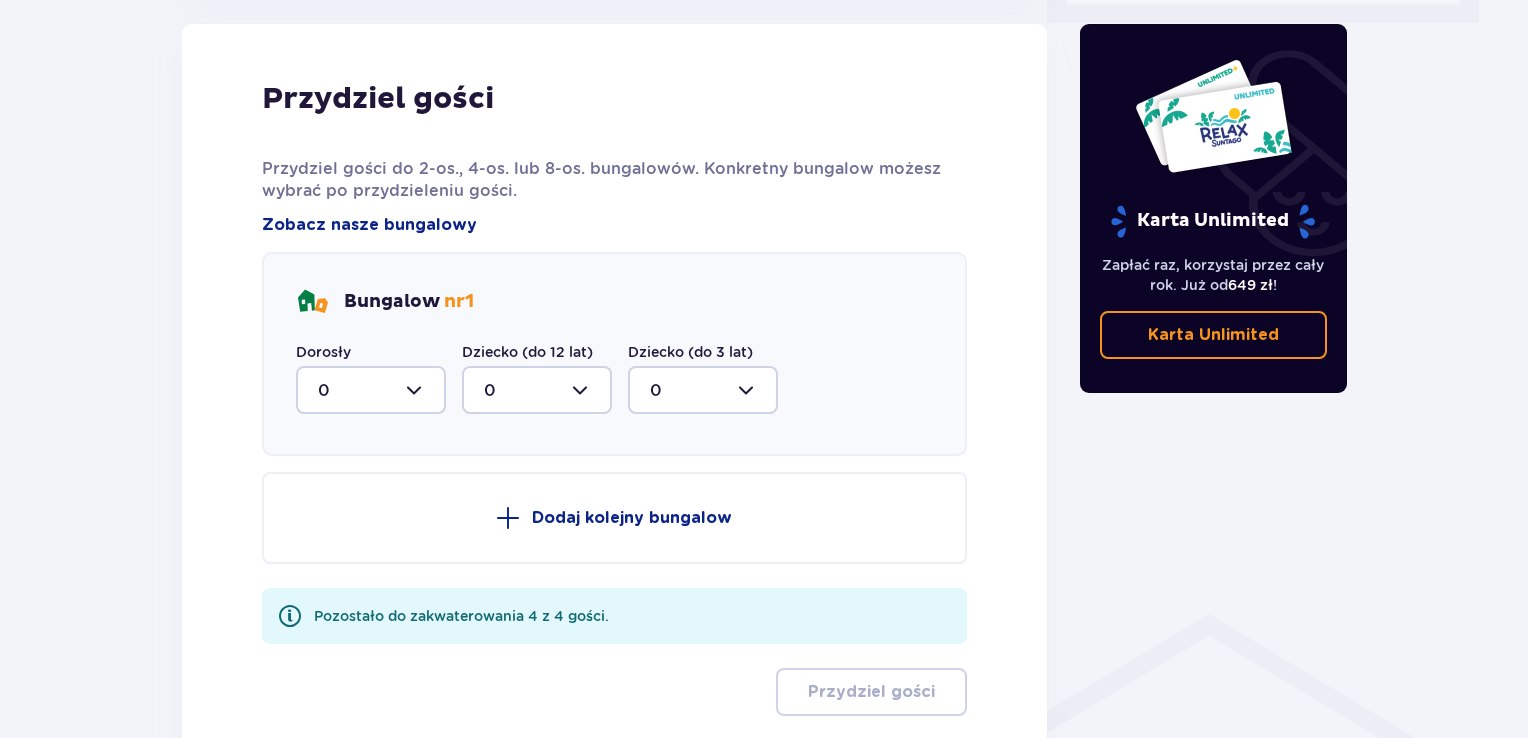 click at bounding box center [371, 390] 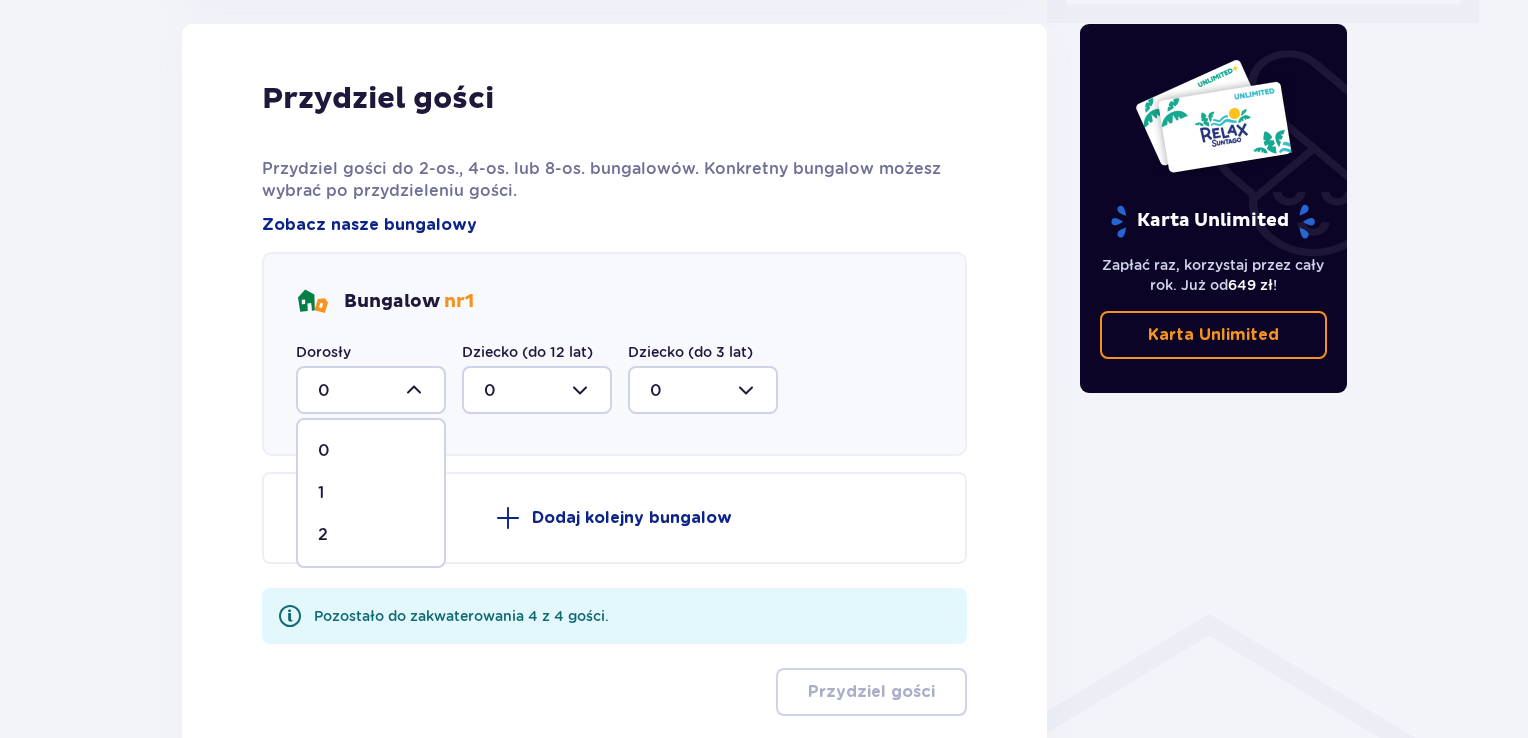 click at bounding box center (371, 390) 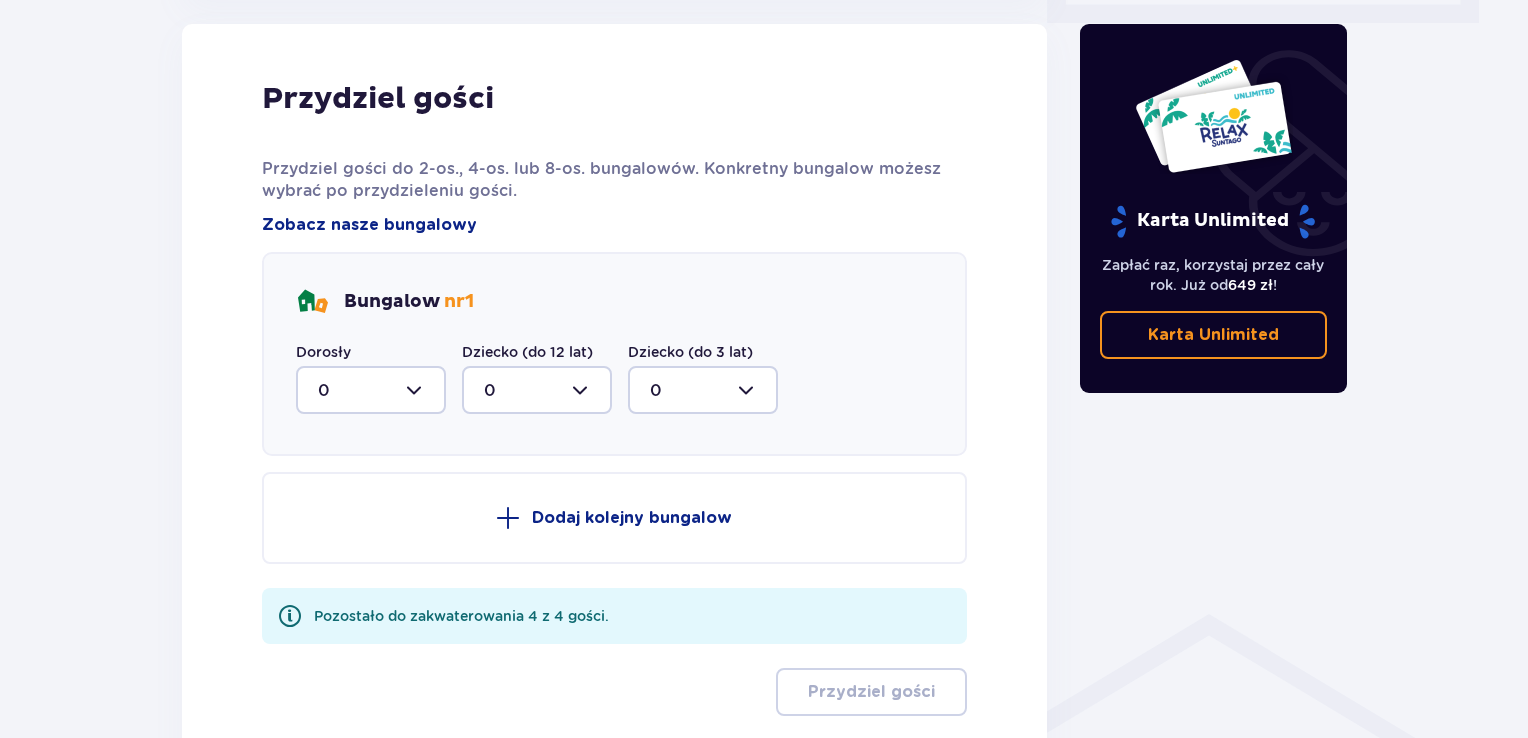 scroll, scrollTop: 510, scrollLeft: 0, axis: vertical 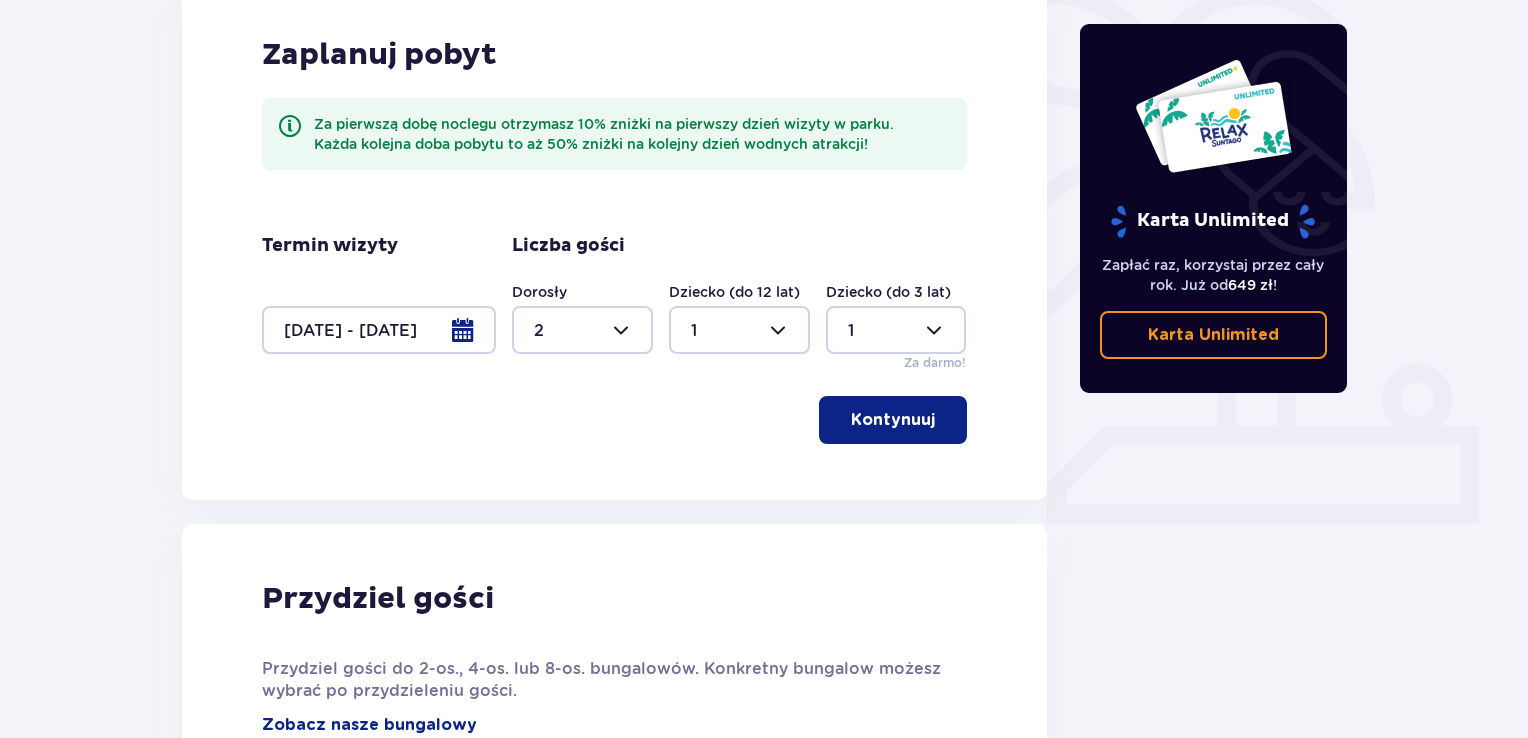 click at bounding box center (739, 330) 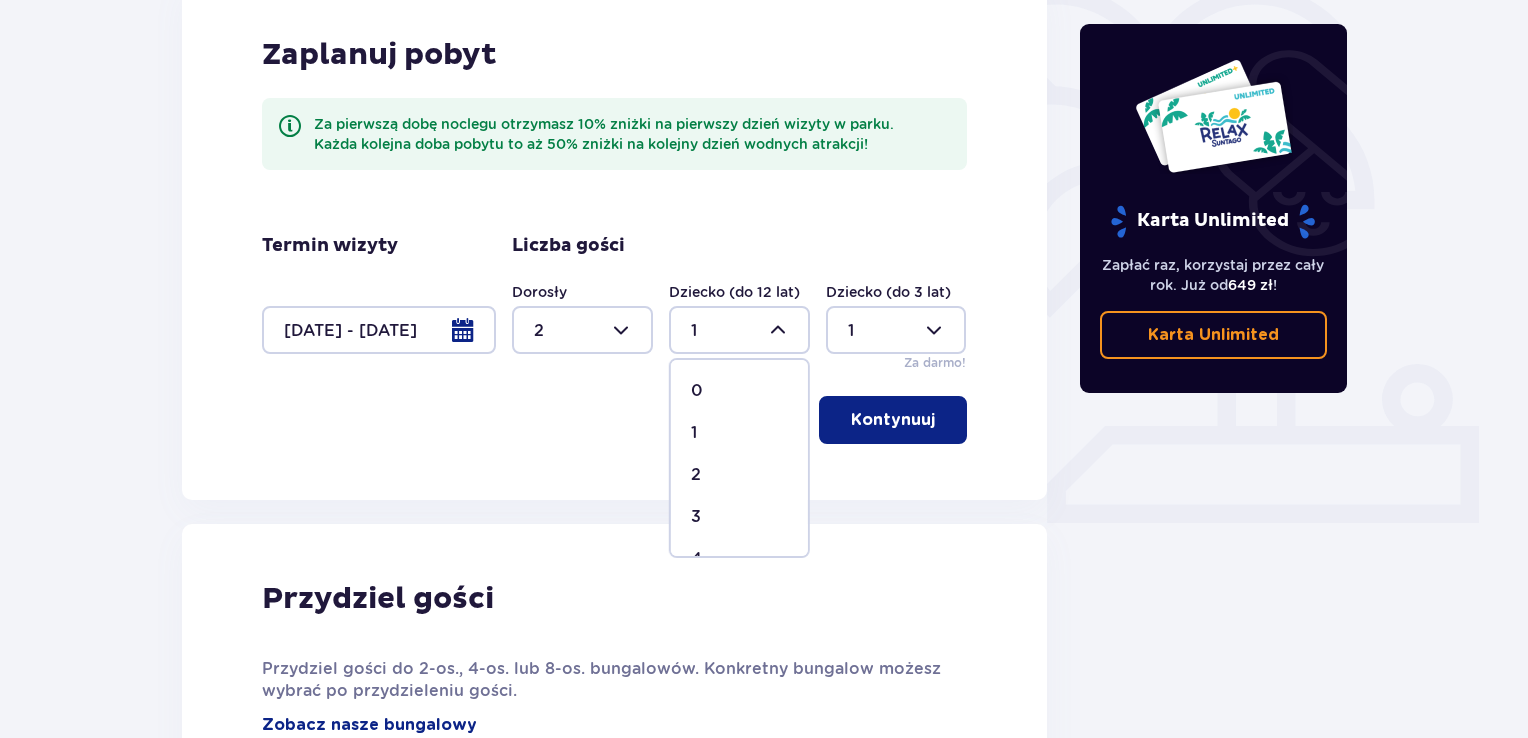 click on "2" at bounding box center (739, 475) 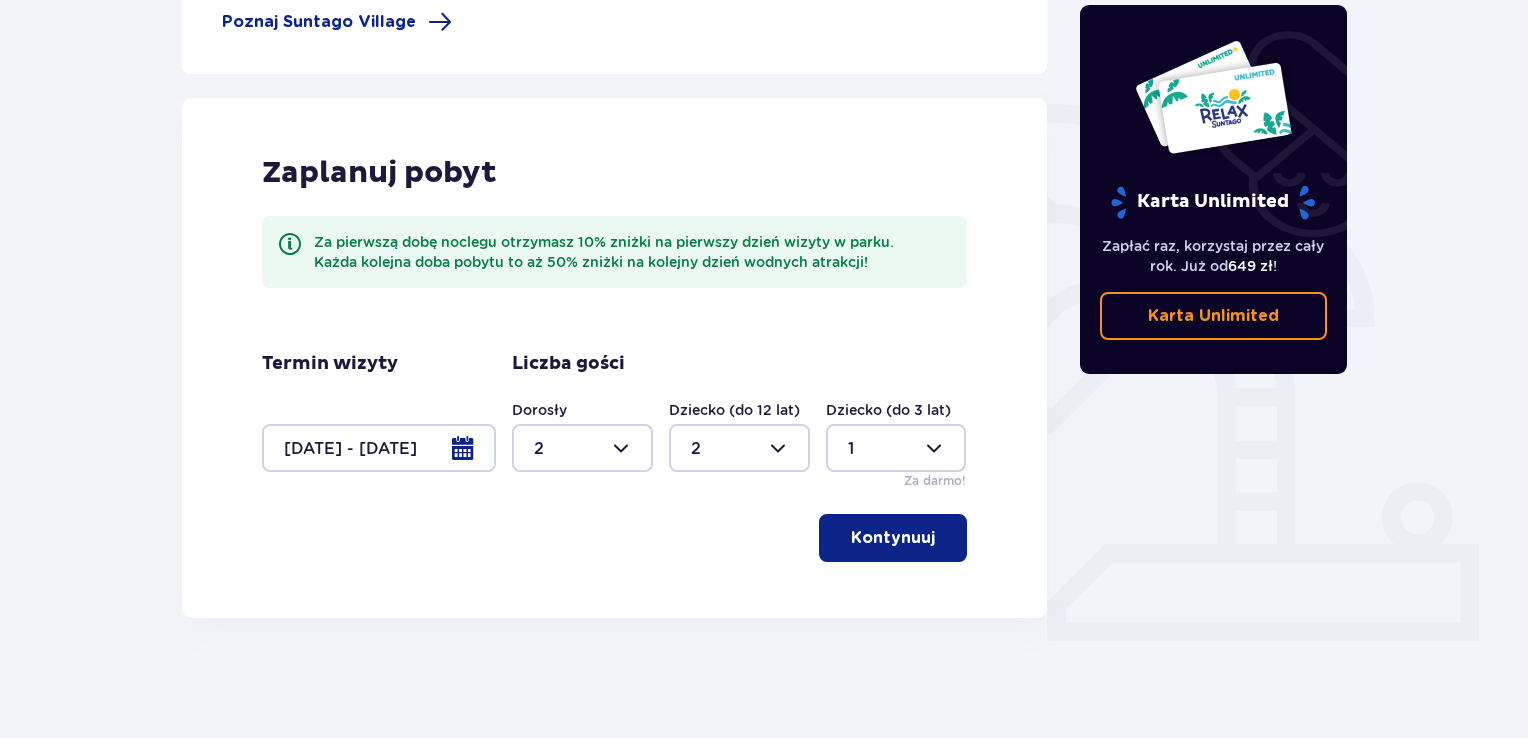 scroll, scrollTop: 392, scrollLeft: 0, axis: vertical 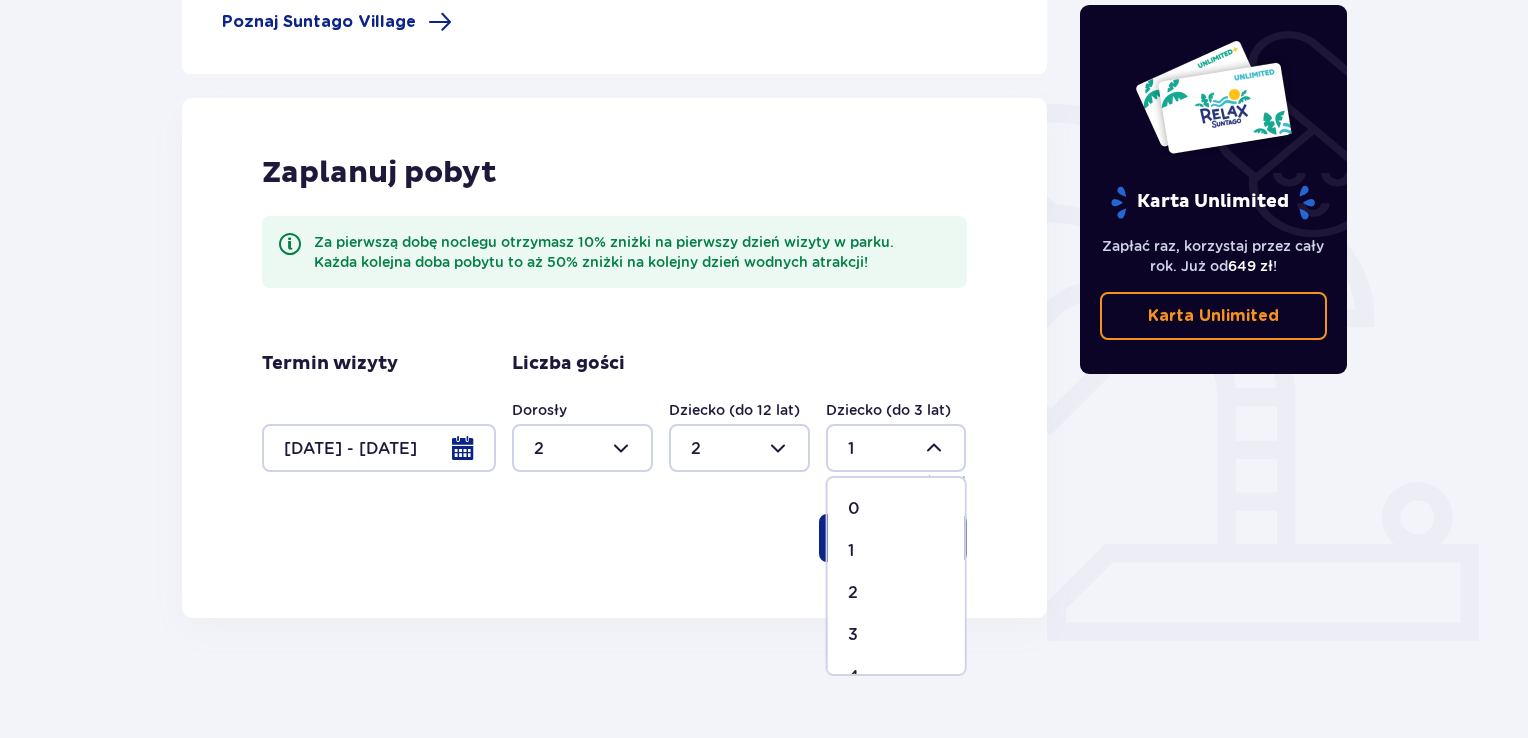 click on "0" at bounding box center [854, 509] 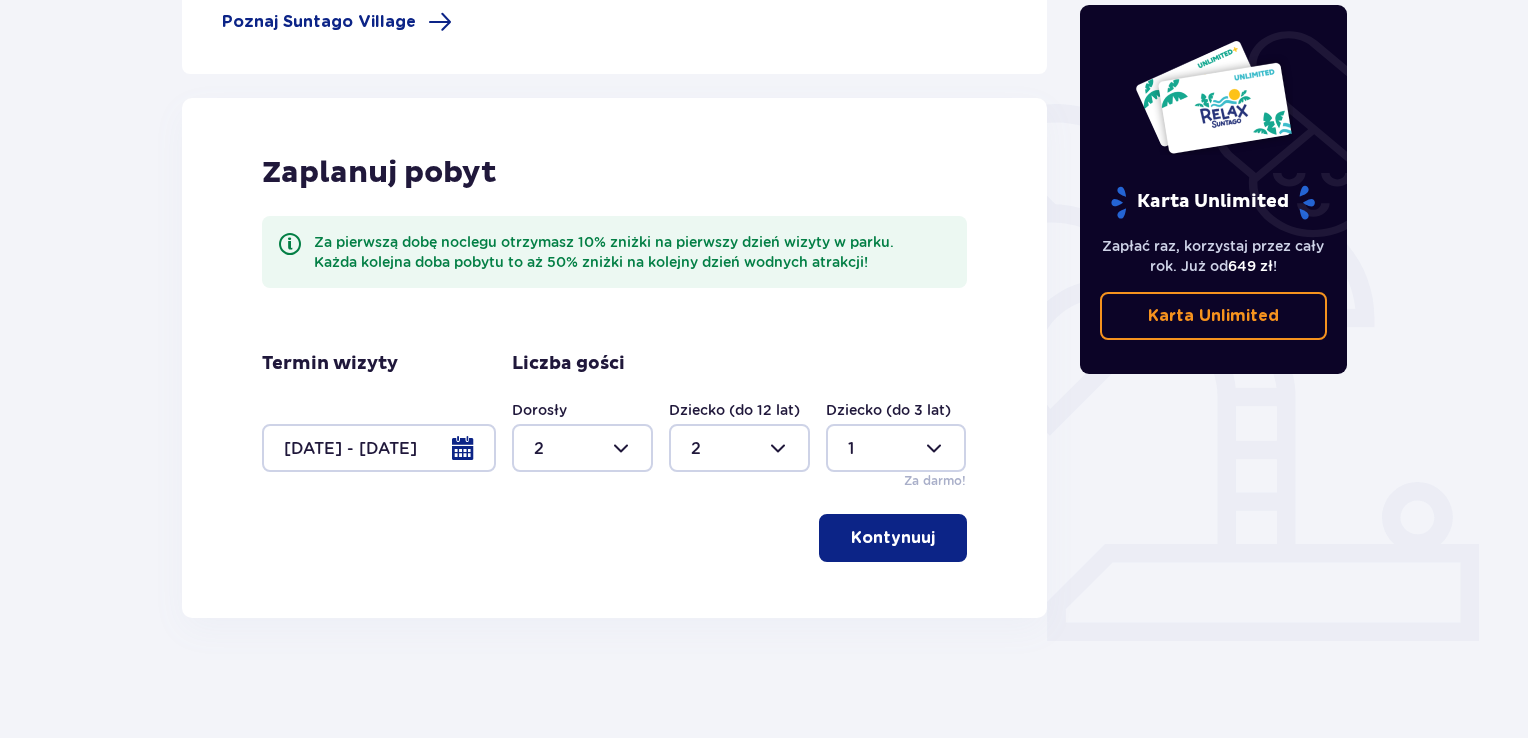 type on "0" 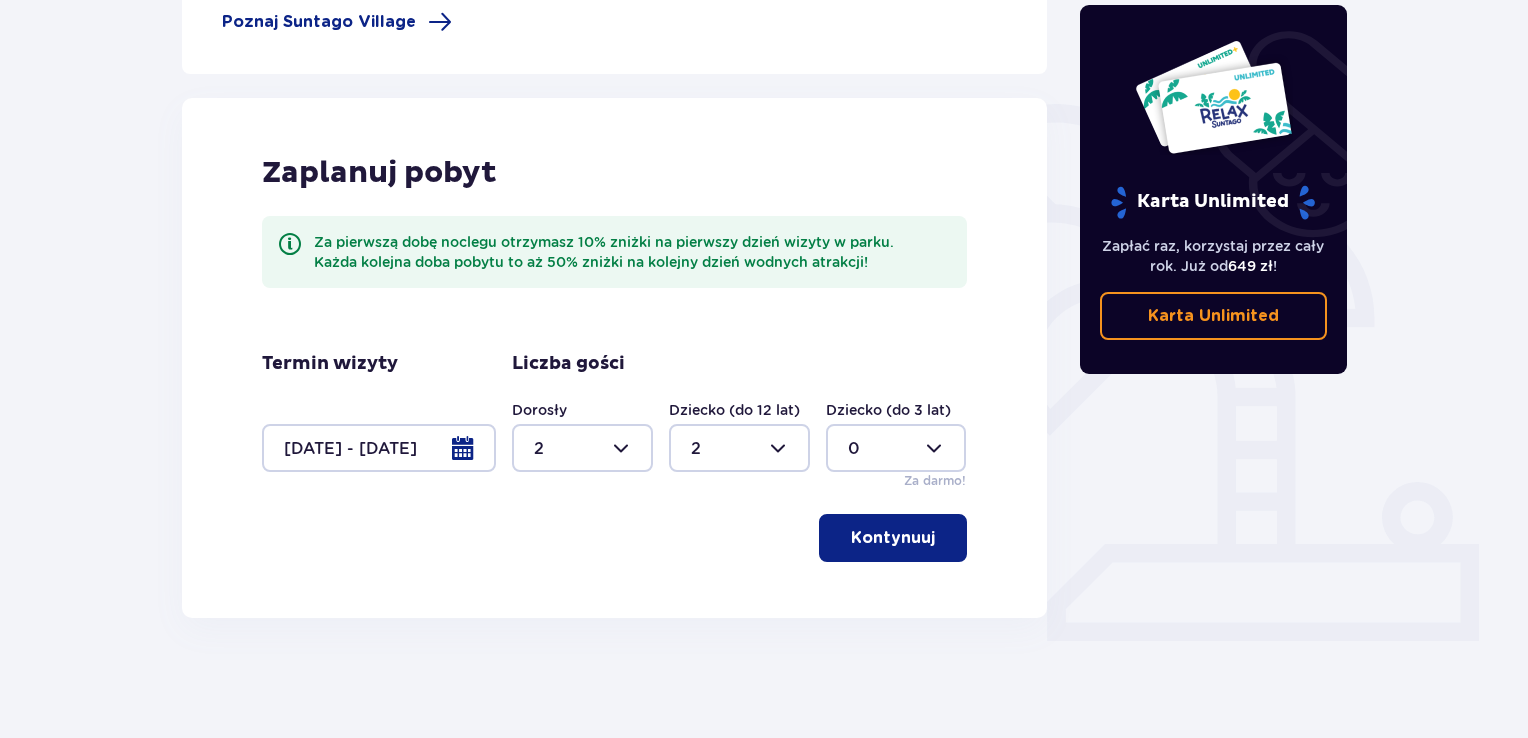 click on "Kontynuuj" at bounding box center (614, 538) 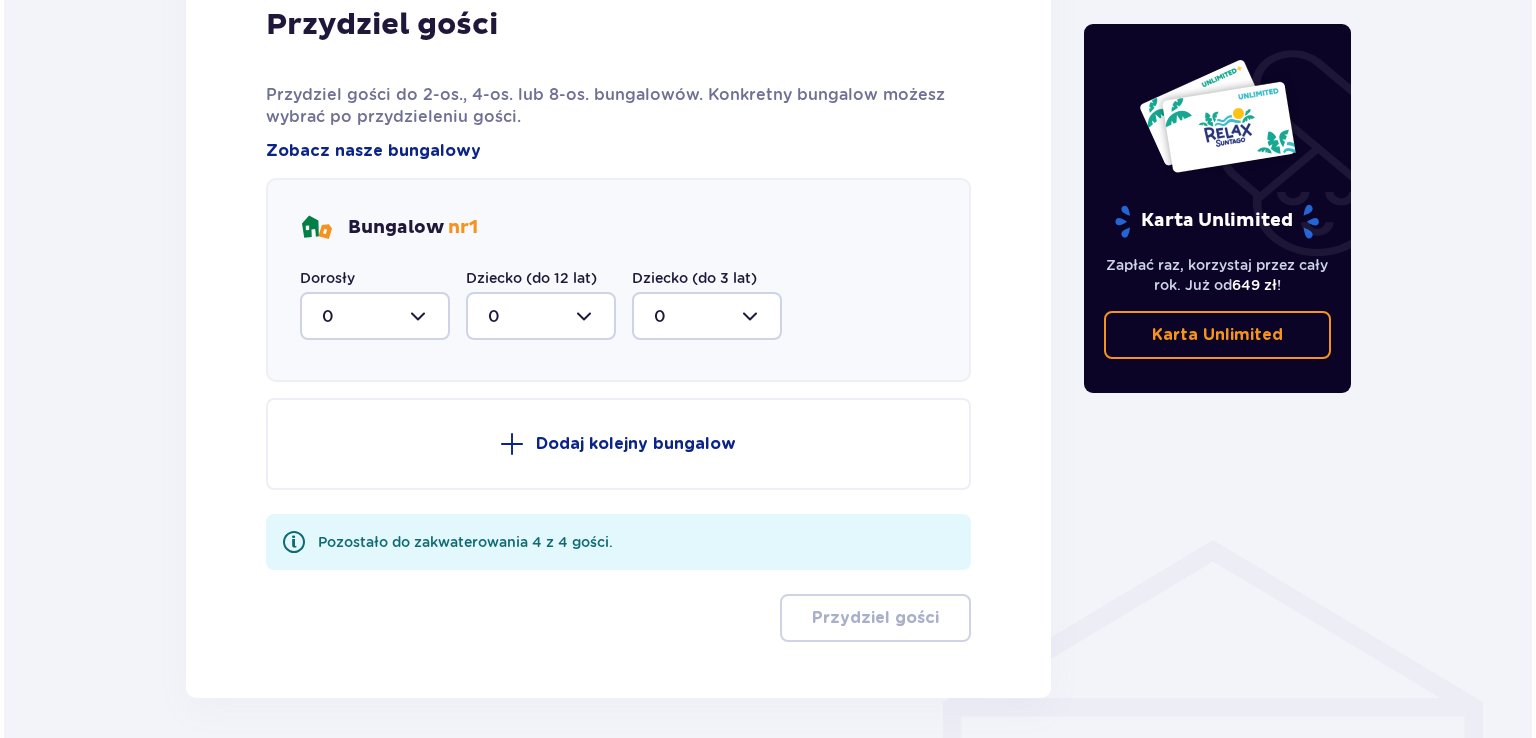 scroll, scrollTop: 963, scrollLeft: 0, axis: vertical 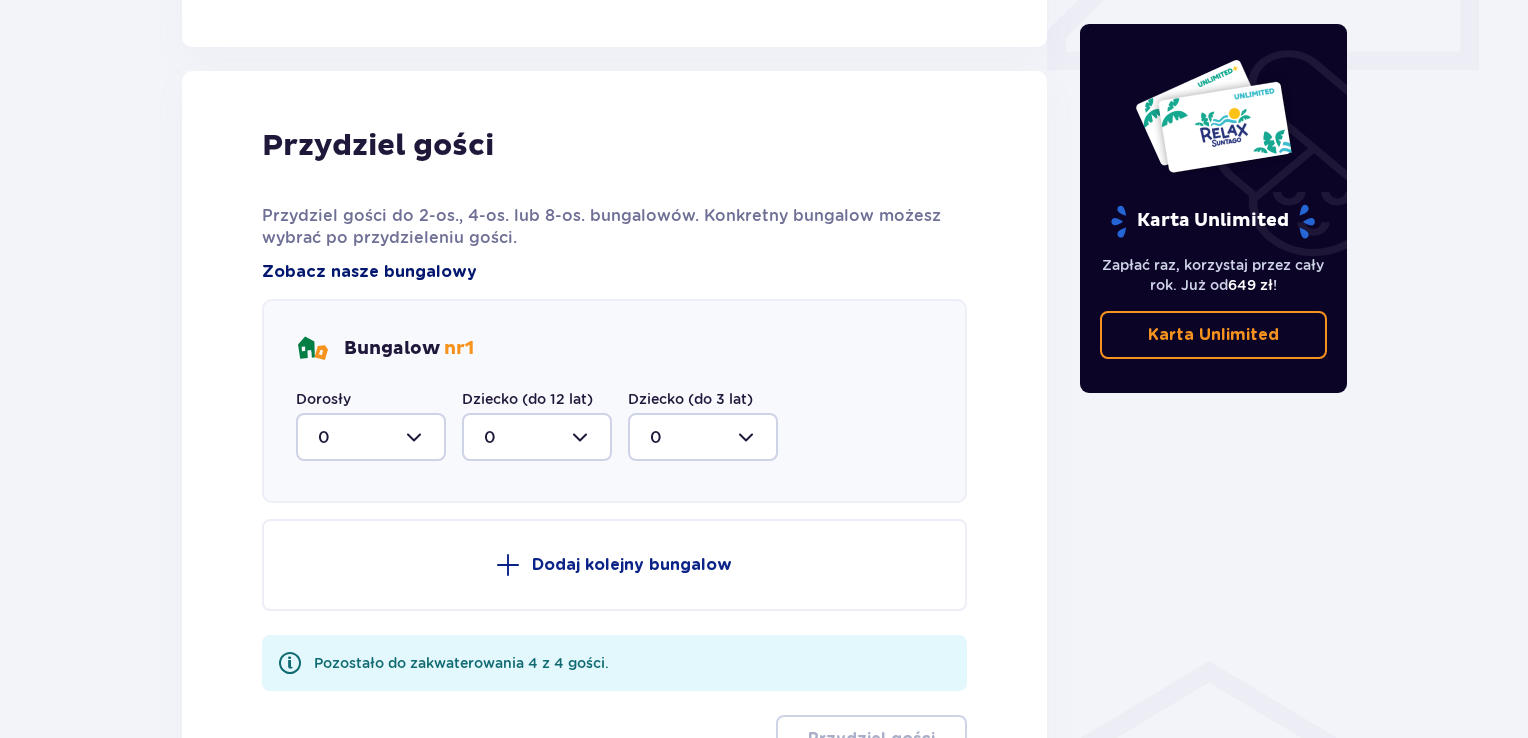 click on "Zobacz nasze bungalowy" at bounding box center [369, 272] 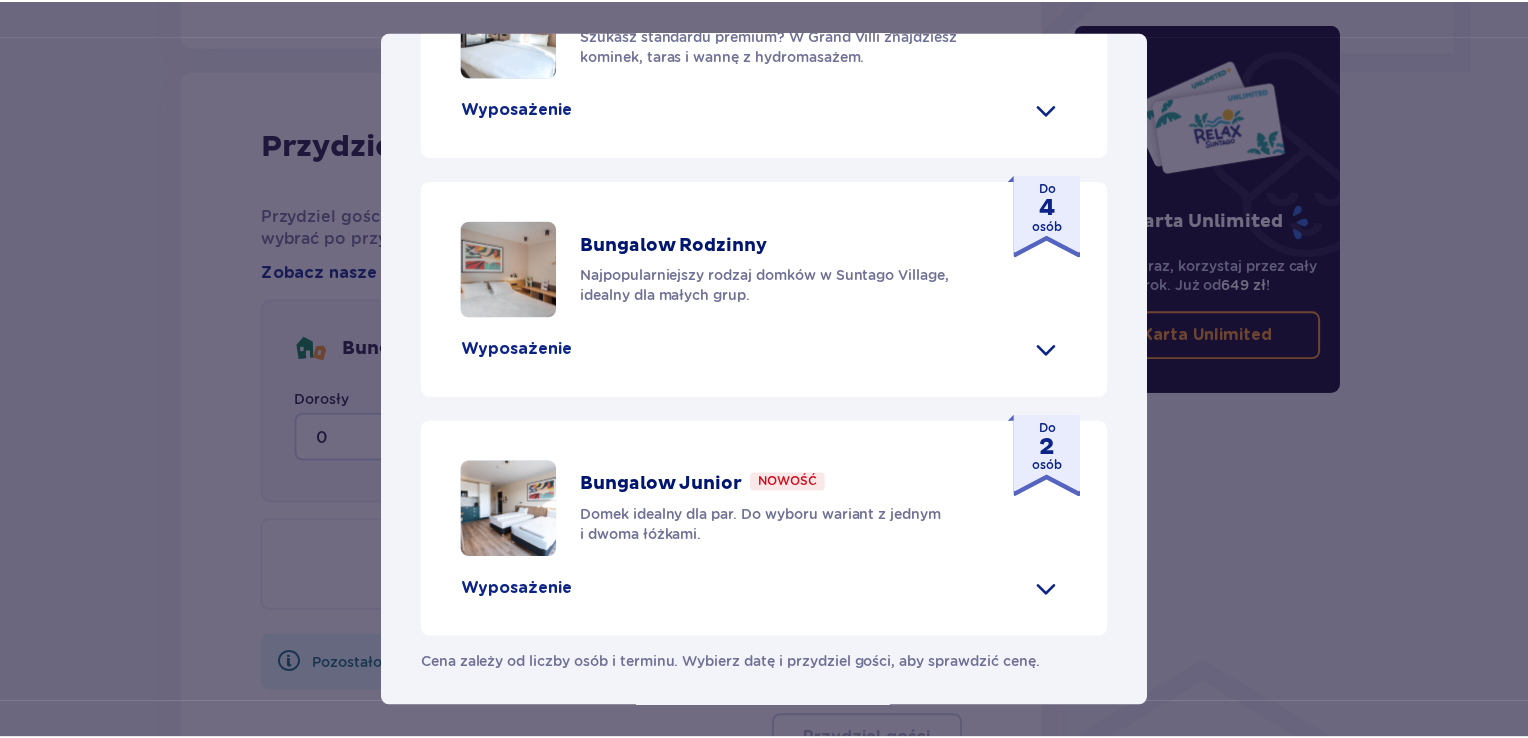 scroll, scrollTop: 804, scrollLeft: 0, axis: vertical 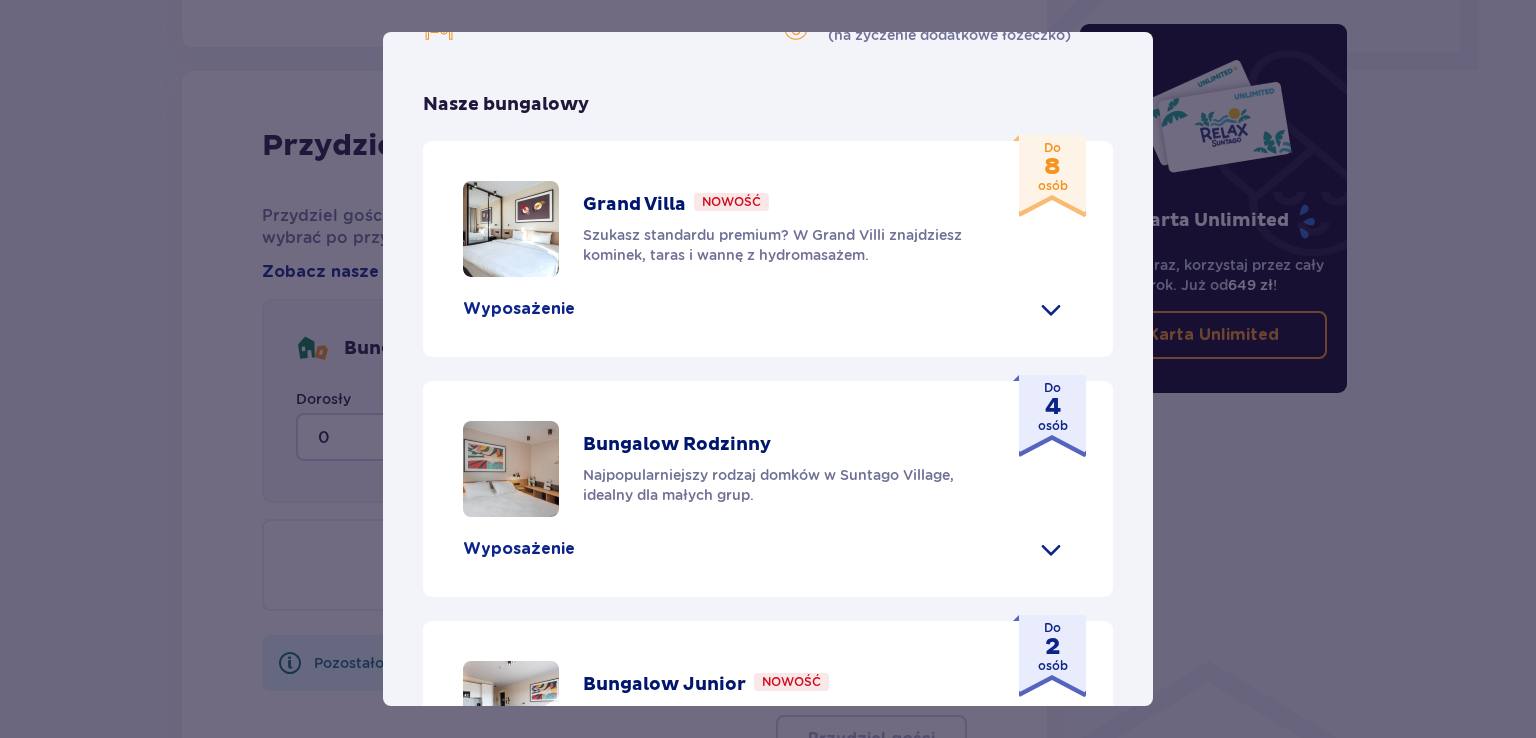 click on "Suntago Village Suntago Village to idealne miejsce dla fanów dobrej zabawy i tropikalnego klimatu, którzy chcą dłużej cieszyć się pobytem w Suntago i wakacyjną atmosferą. Udogodnienia Sklep ze świeżymi produktami i gotowymi posiłkami   Atrakcje parku wodnego   (dodatkowo płatne) Ekologiczny bus do i z parku Suntago   Płatny wynajem rowerów   Wspólna strefa na ognisko i grilla   Obiekt przyjazny zwierzętom   Plac zabaw   Dzieci do [AGE] lat za darmo   (na życzenie dodatkowe łóżeczko) Nasze bungalowy Grand Villa Nowość Szukasz standardu premium? W Grand Villi znajdziesz kominek, taras i wannę z hydromasażem. Do  [NUMBER]  osób Wyposażenie Aneks kuchenny   2 sypialnie z podwójnym łóżkiem   1 sypialnia z 2 pojedynczymi łóżkami   Rozkładana sofa   Skrytka depozytowa   Bezpłatne WiFi   Łóżeczko dziecięce   (na życzenie) Suszarka do włosów   Klimatyzacja   2x Smart TV   Kapcie hotelowe   Zestaw do prasowania   (na życzenie) Szlafrok   (na życzenie) Wanna z hydromasażem   Kominek" at bounding box center [768, 369] 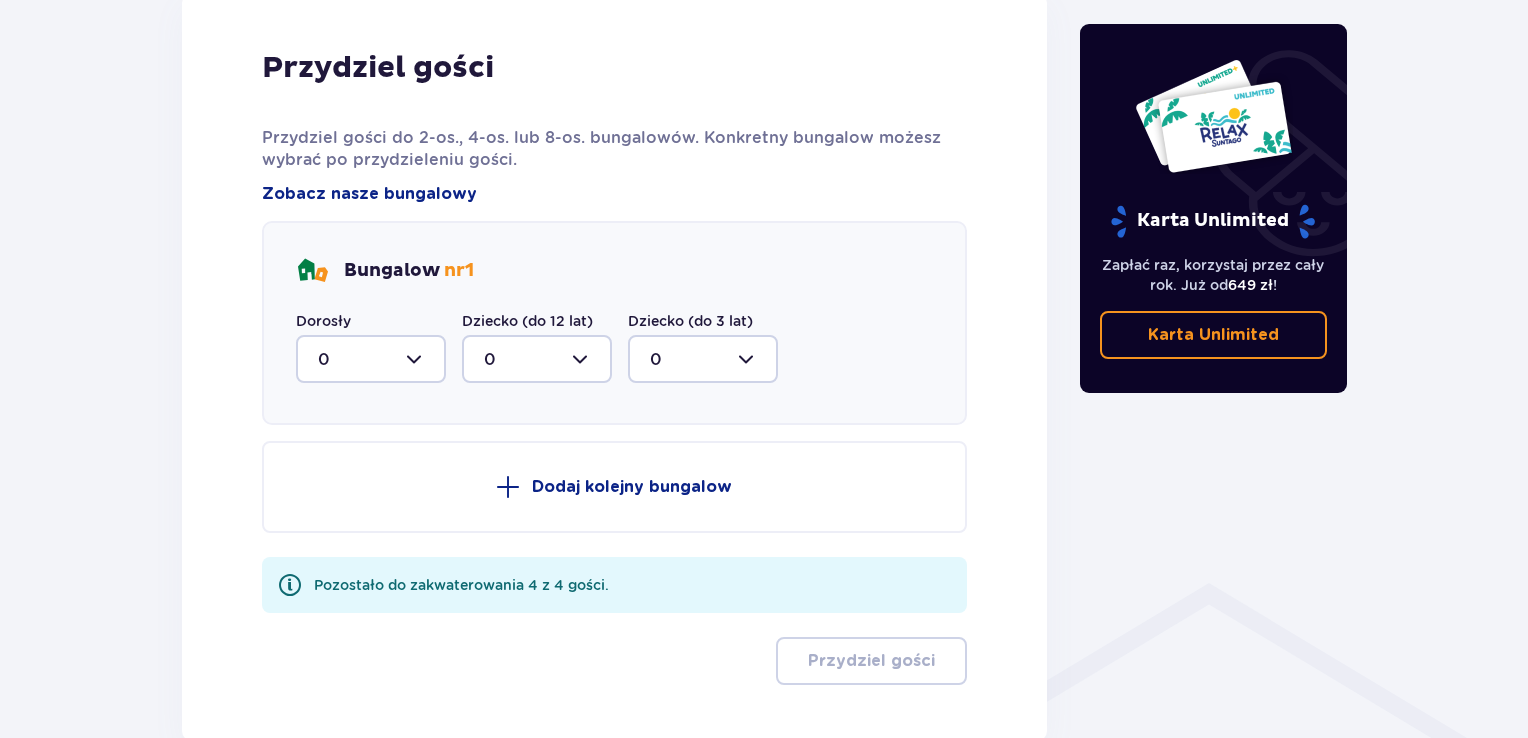 scroll, scrollTop: 1063, scrollLeft: 0, axis: vertical 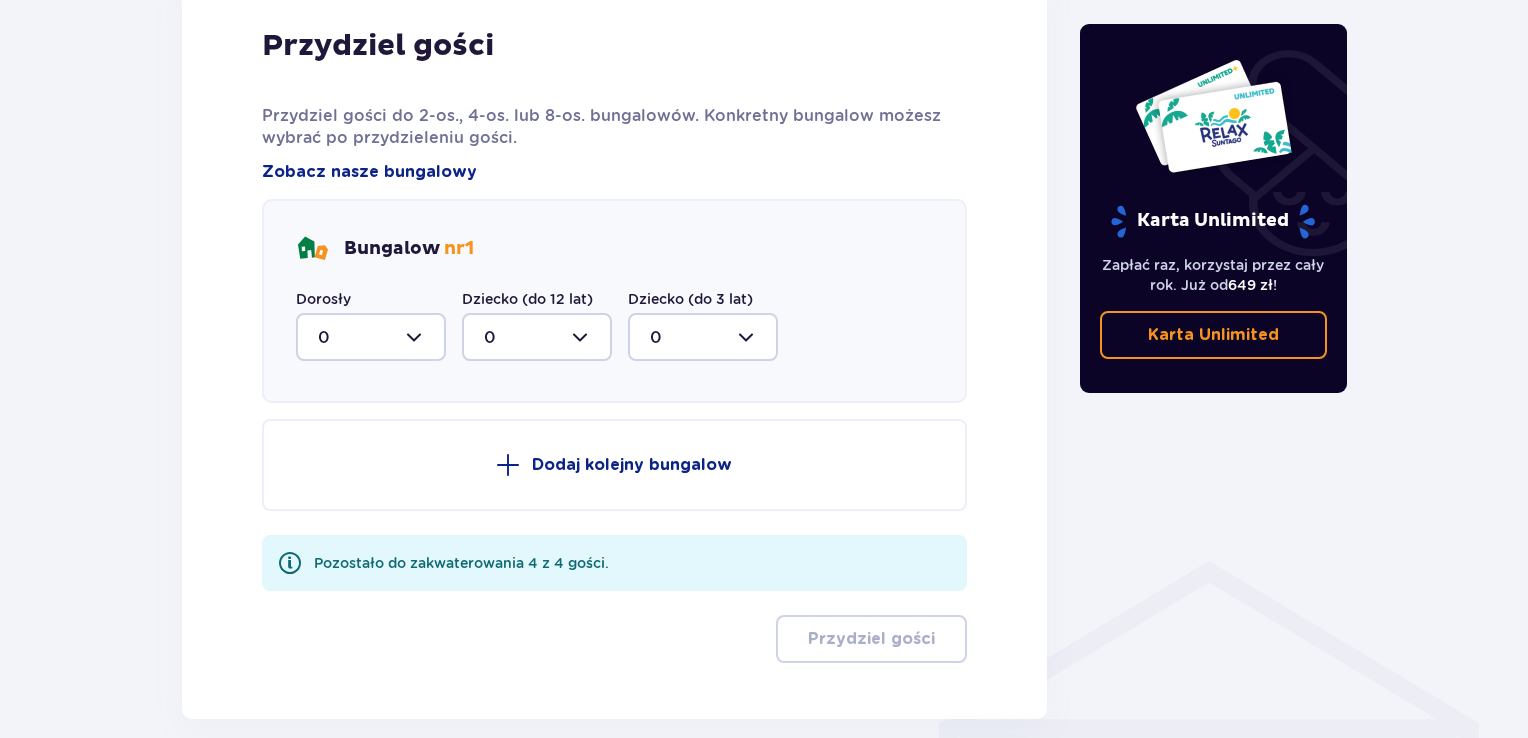 click at bounding box center [537, 337] 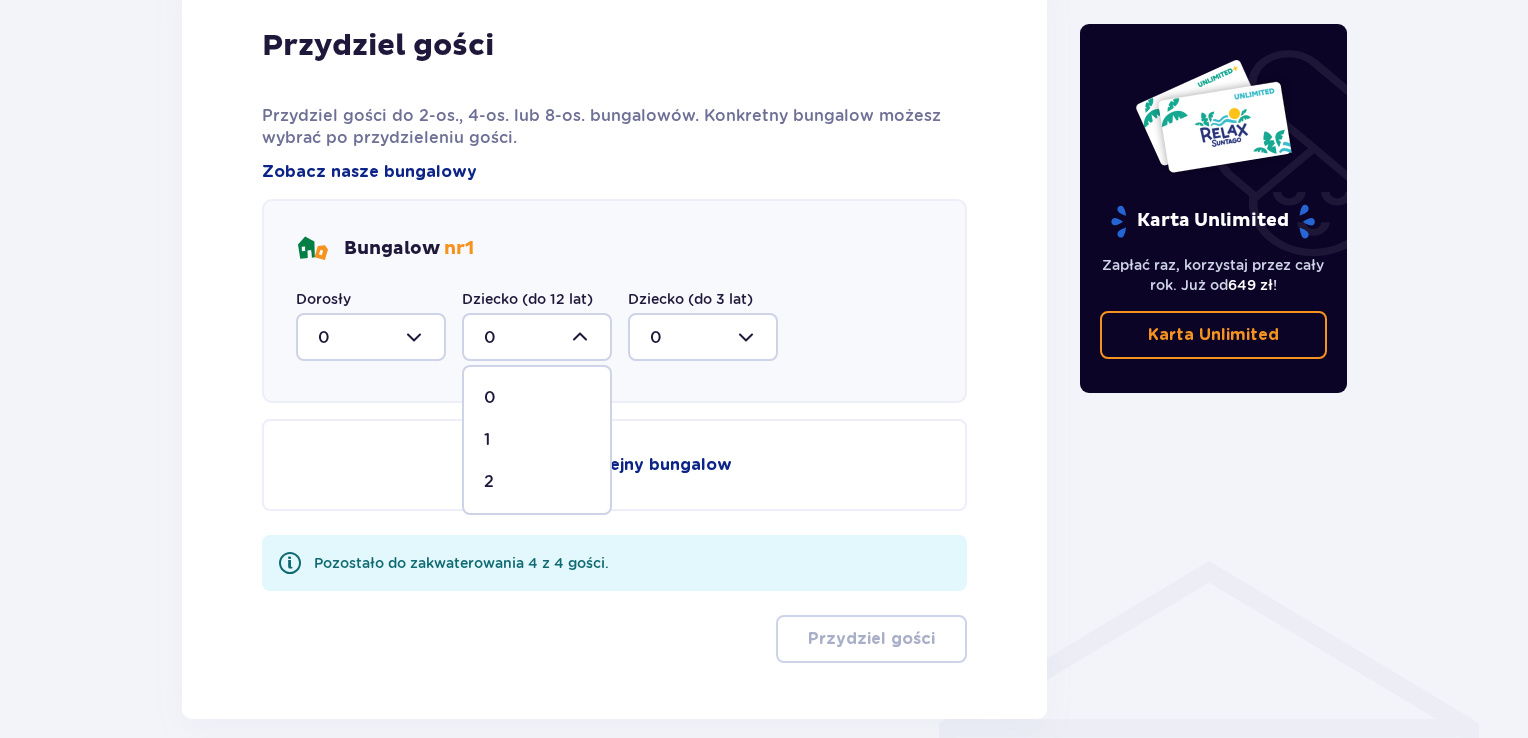 click on "2" at bounding box center (537, 482) 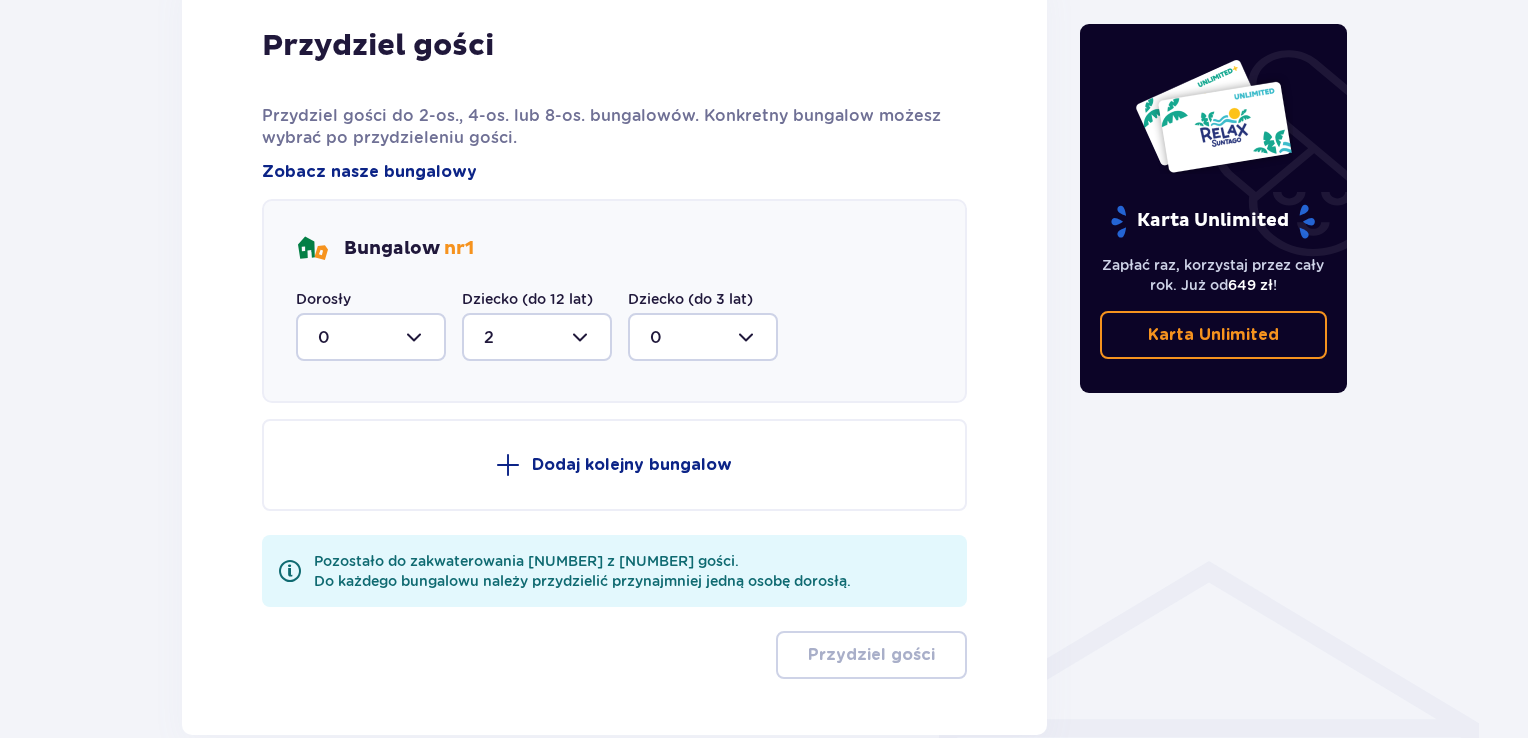 click at bounding box center (371, 337) 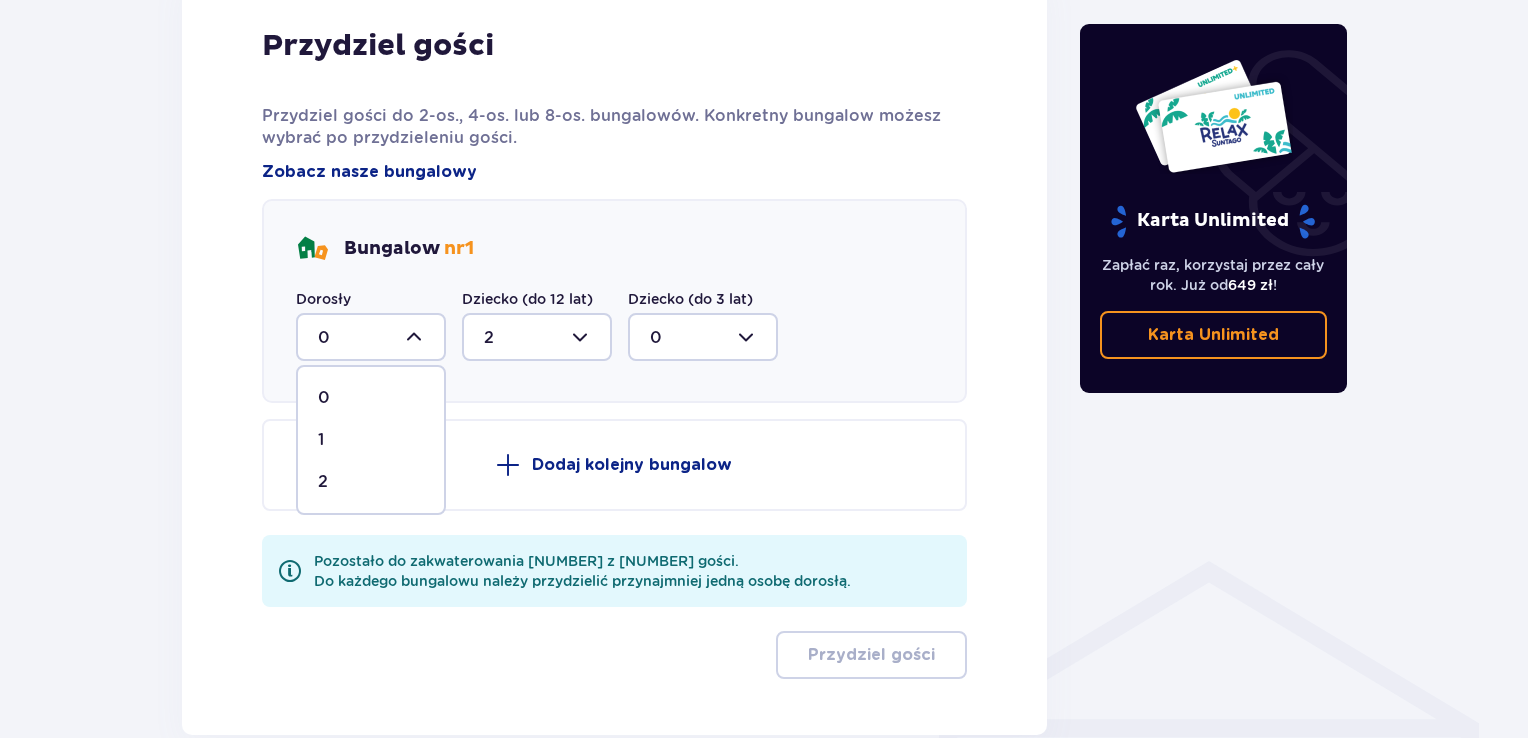 click on "2" at bounding box center (371, 482) 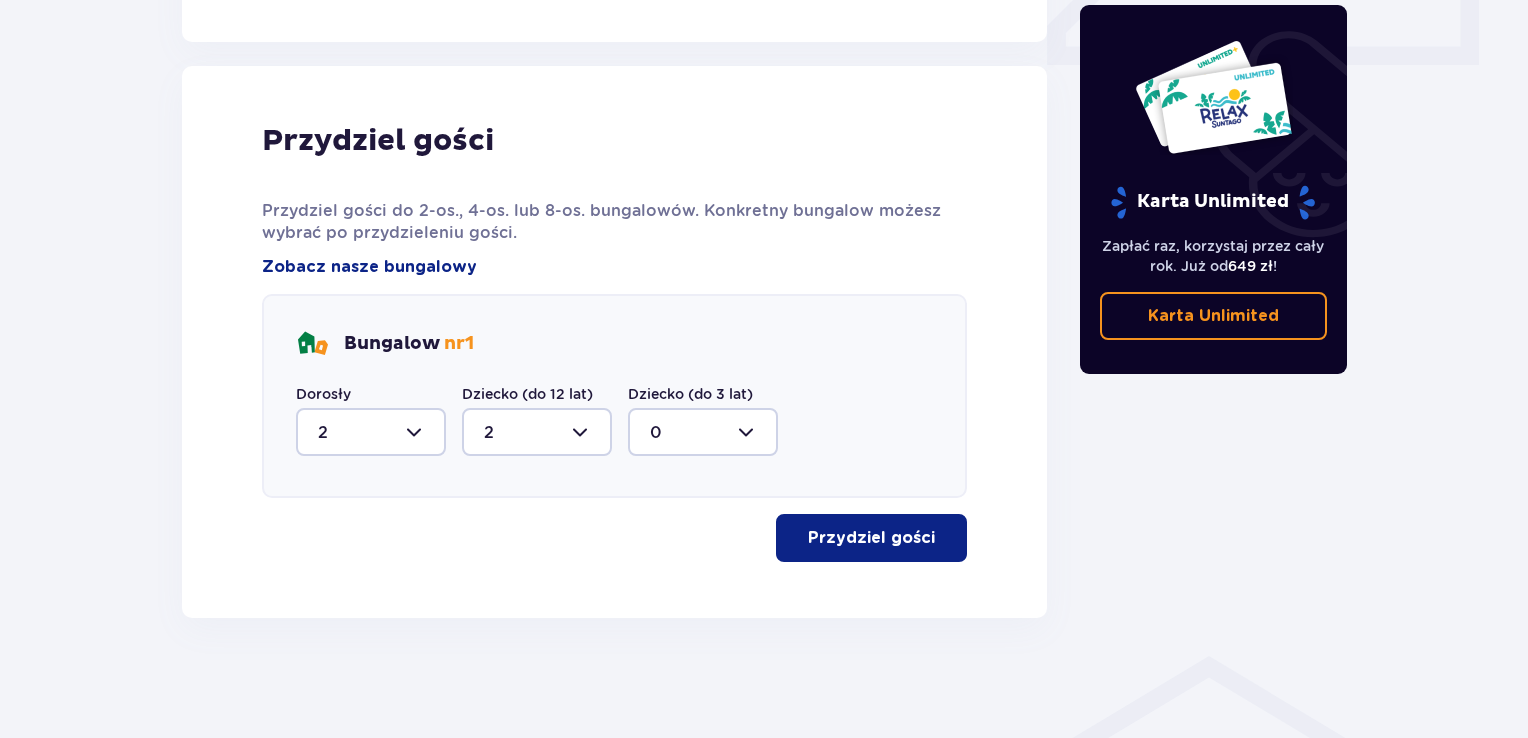 scroll, scrollTop: 968, scrollLeft: 0, axis: vertical 